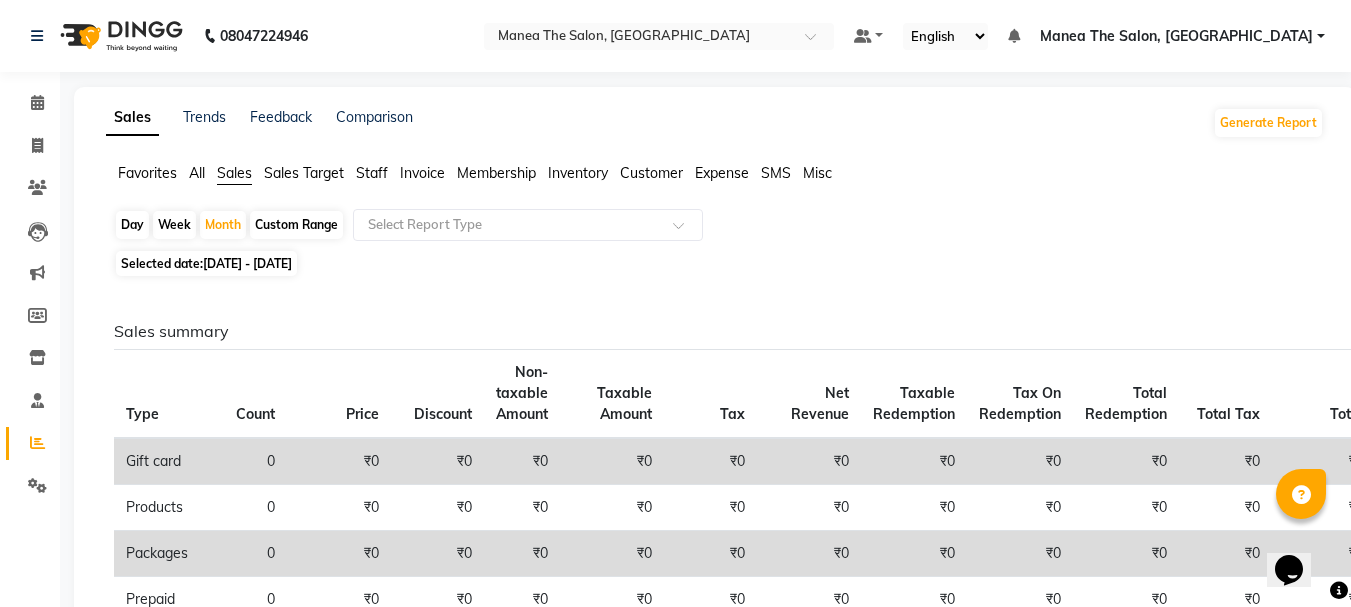 scroll, scrollTop: 0, scrollLeft: 0, axis: both 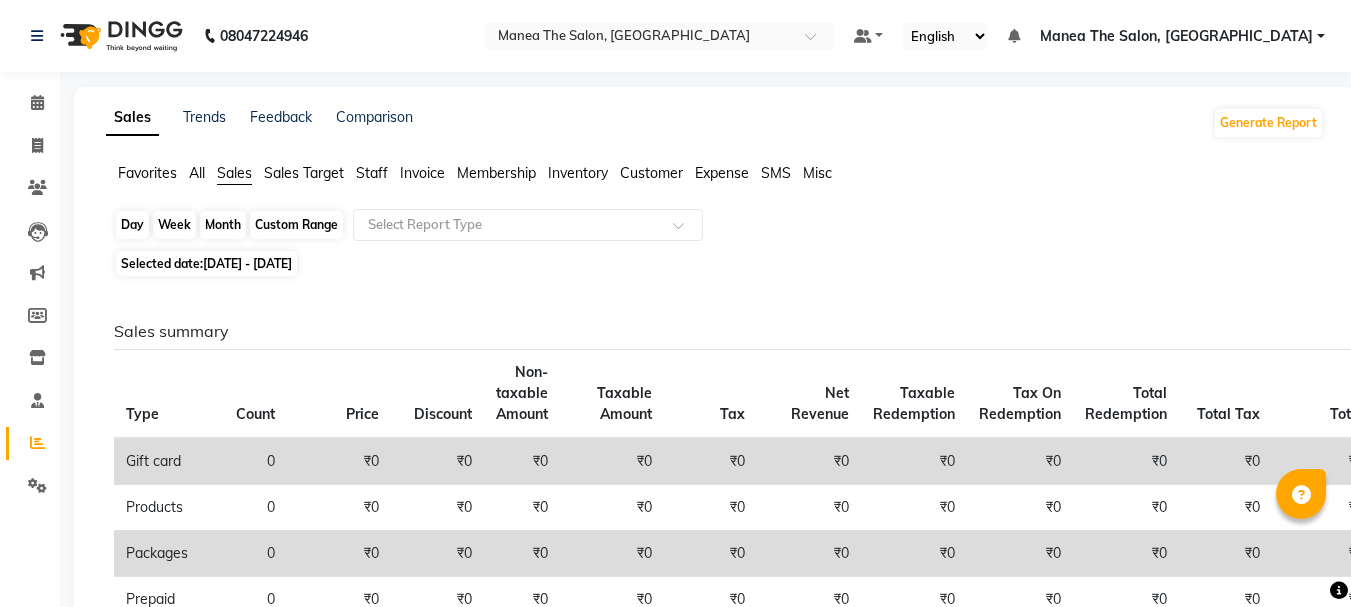 click on "Month" 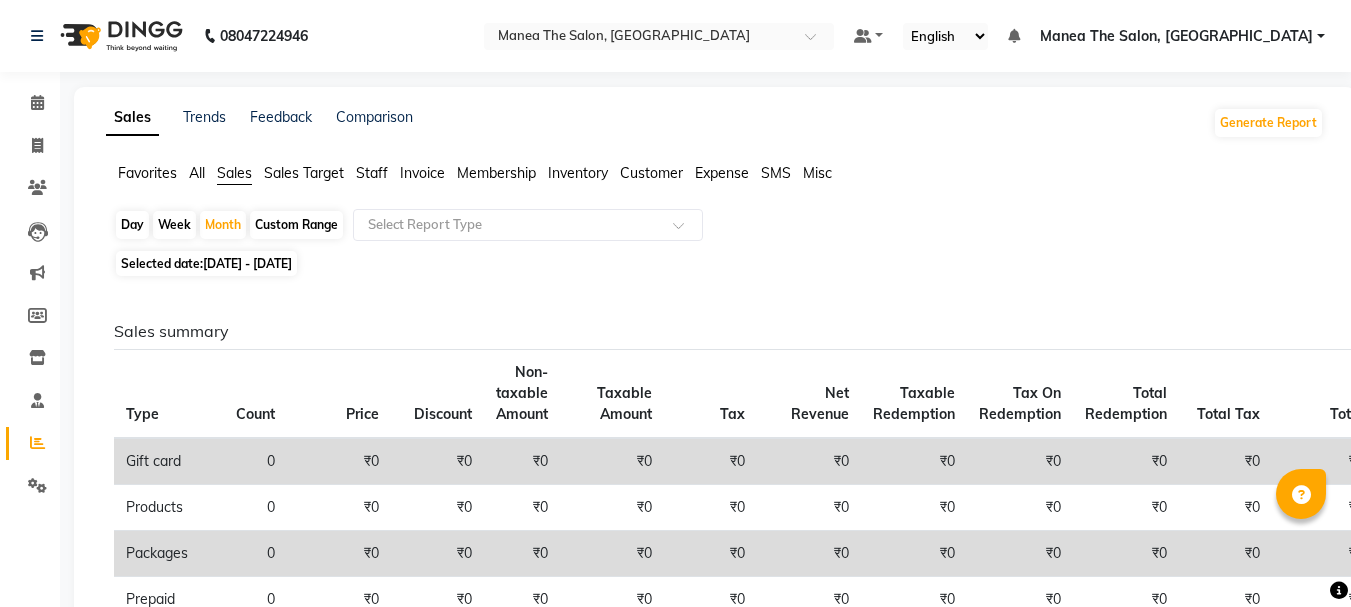 select on "6" 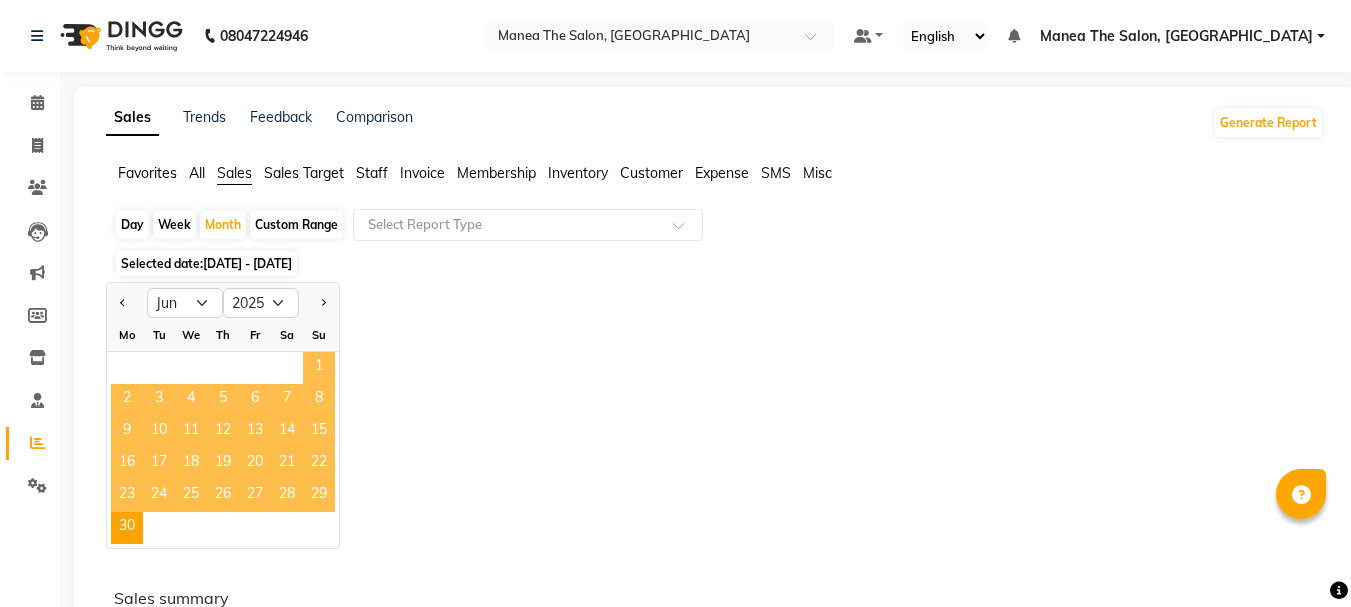 click on "1" 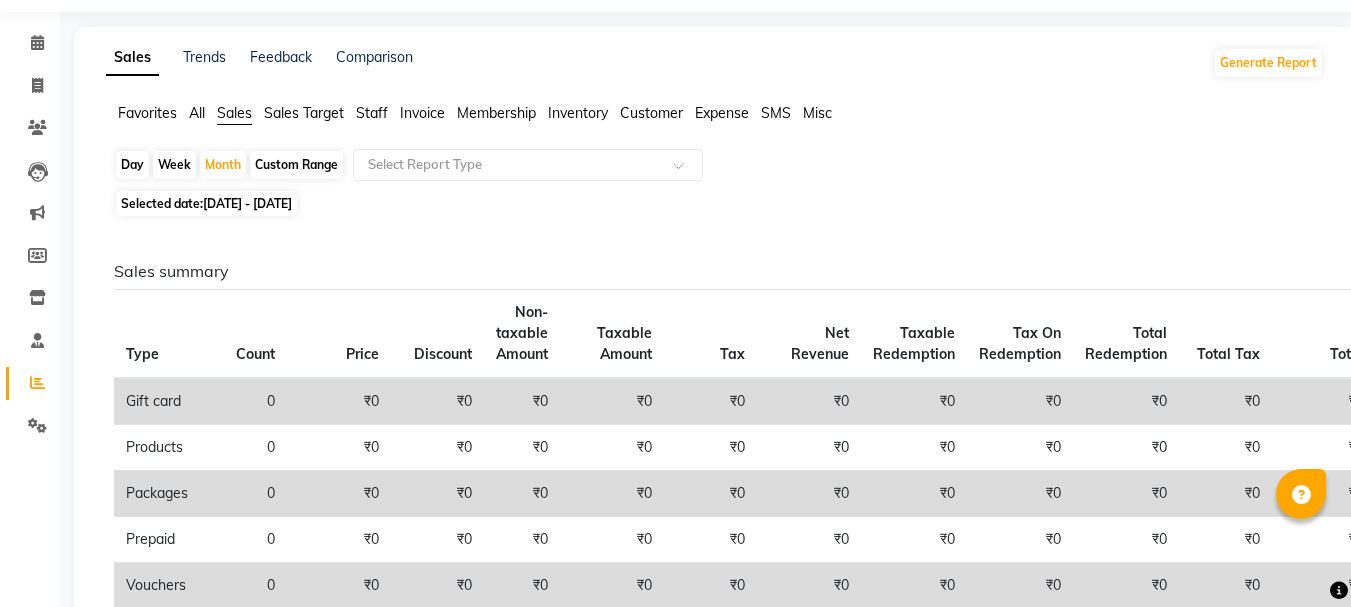 scroll, scrollTop: 0, scrollLeft: 0, axis: both 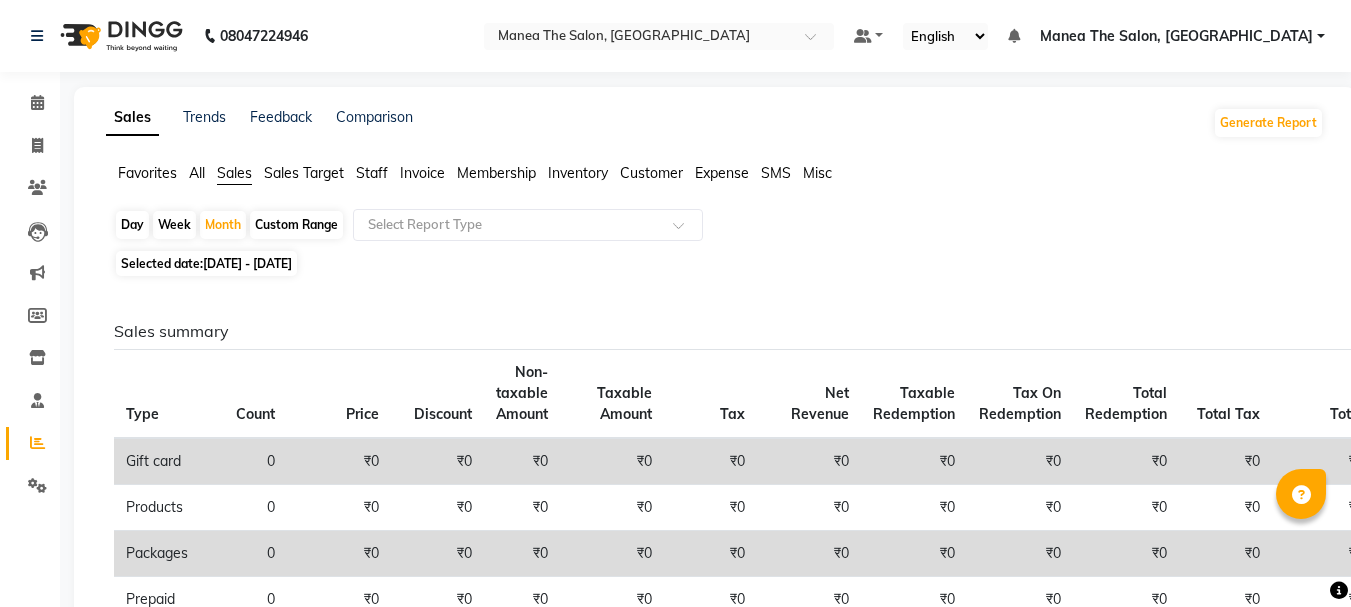 click on "All" 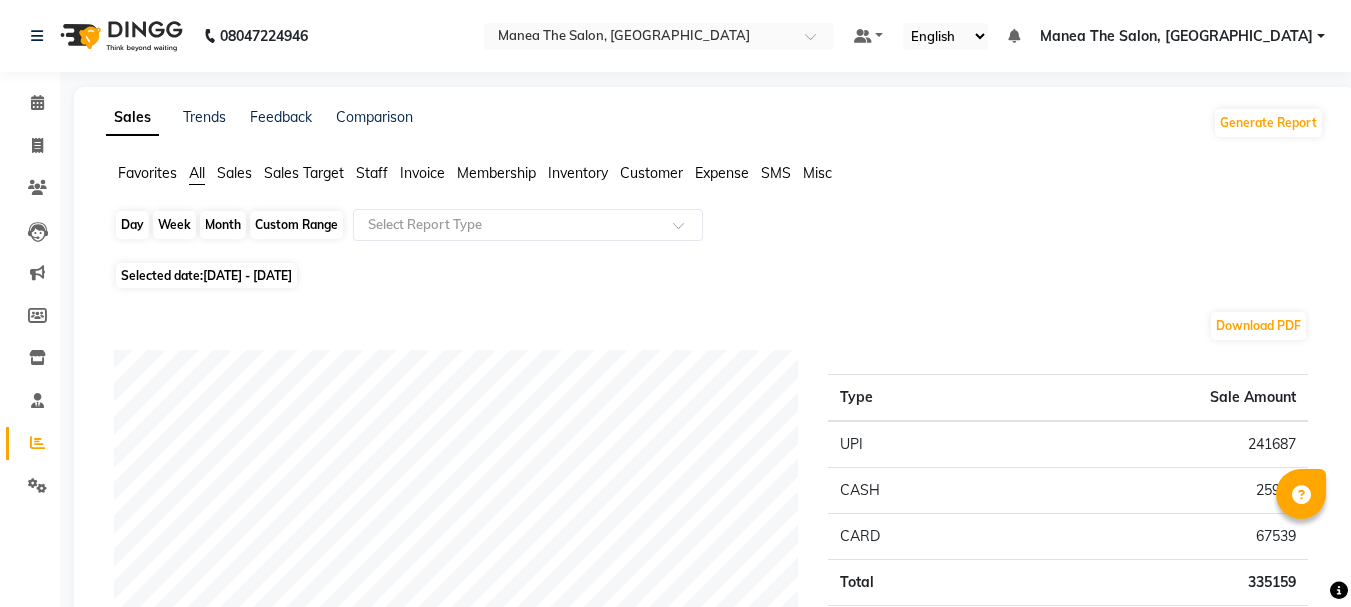 click on "Month" 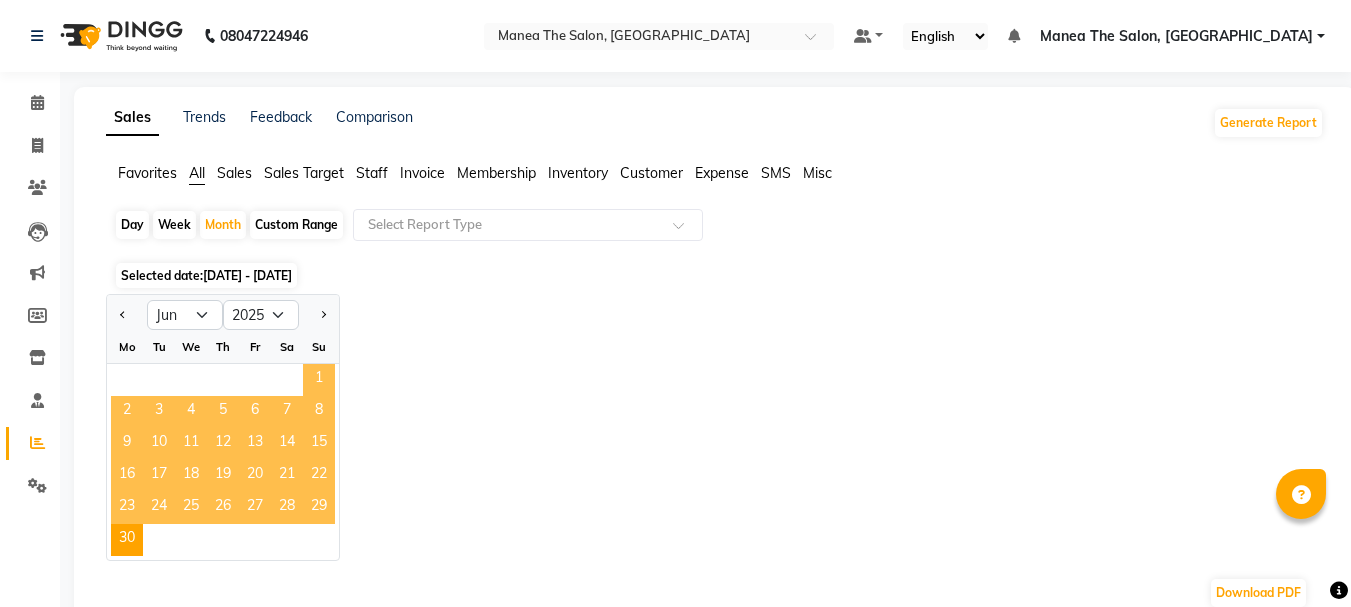 click on "1" 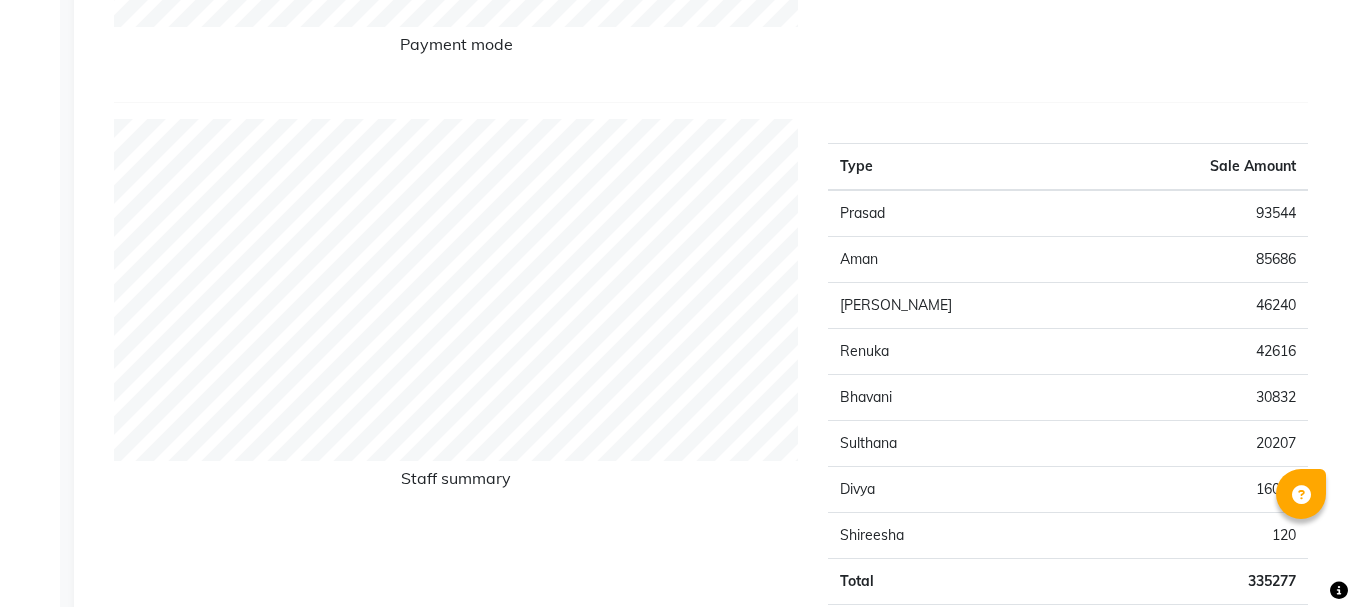 scroll, scrollTop: 700, scrollLeft: 0, axis: vertical 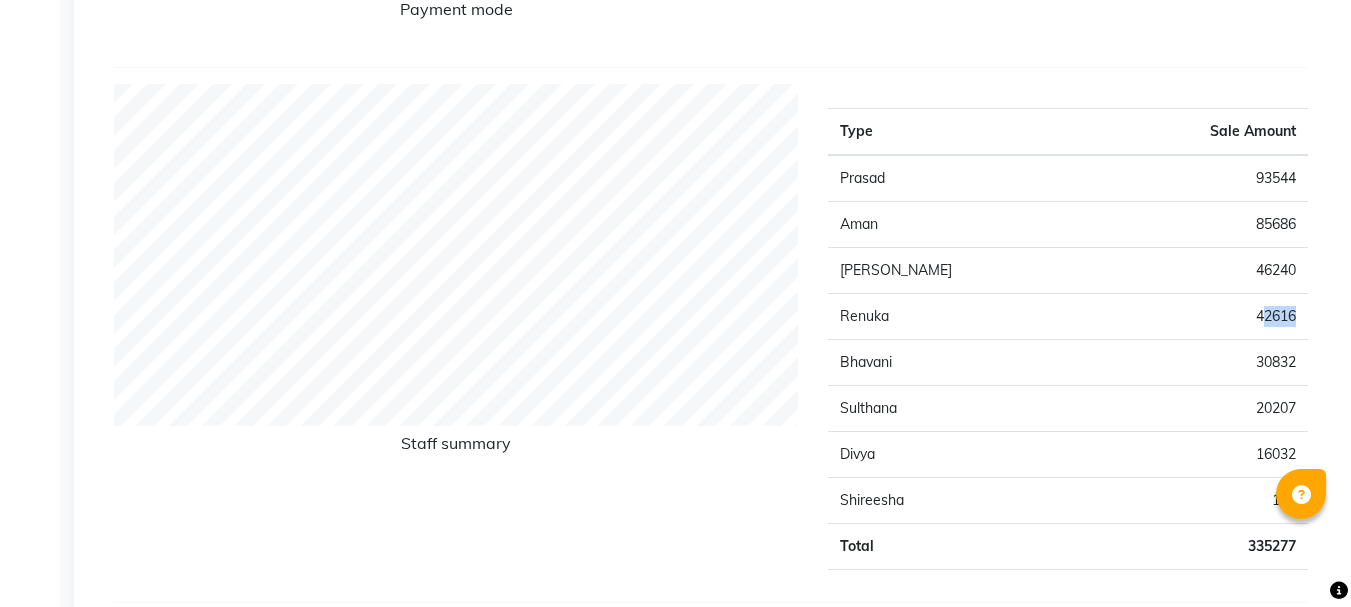 drag, startPoint x: 1303, startPoint y: 307, endPoint x: 1222, endPoint y: 305, distance: 81.02469 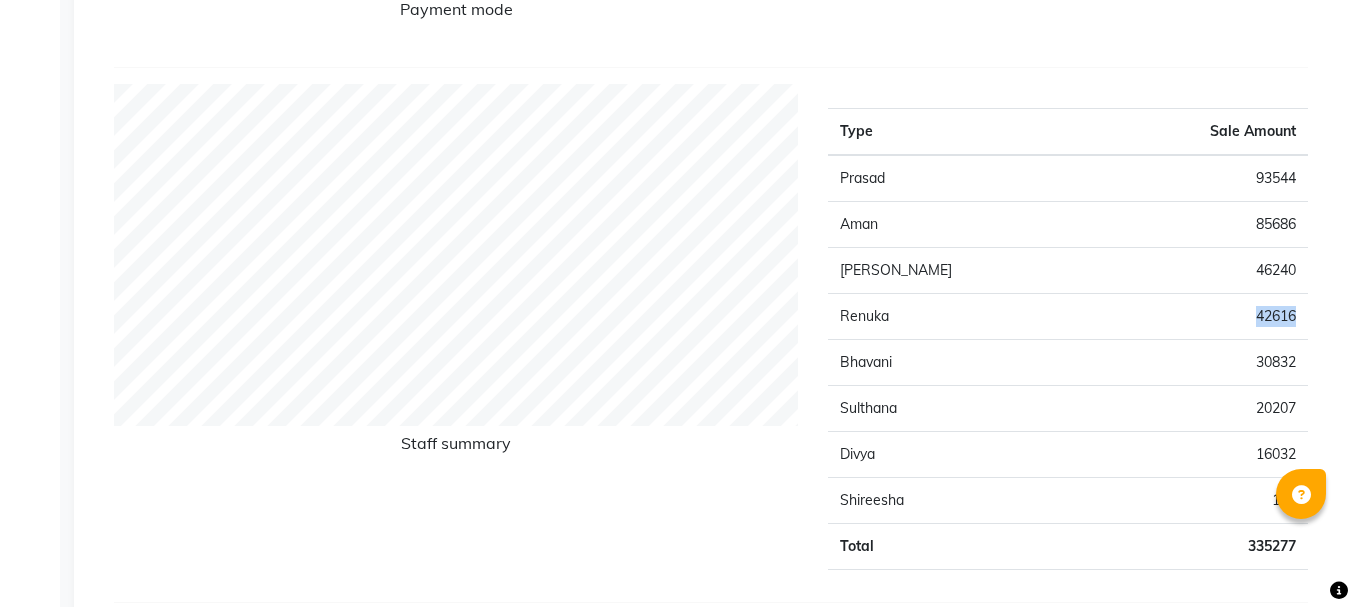 click on "42616" 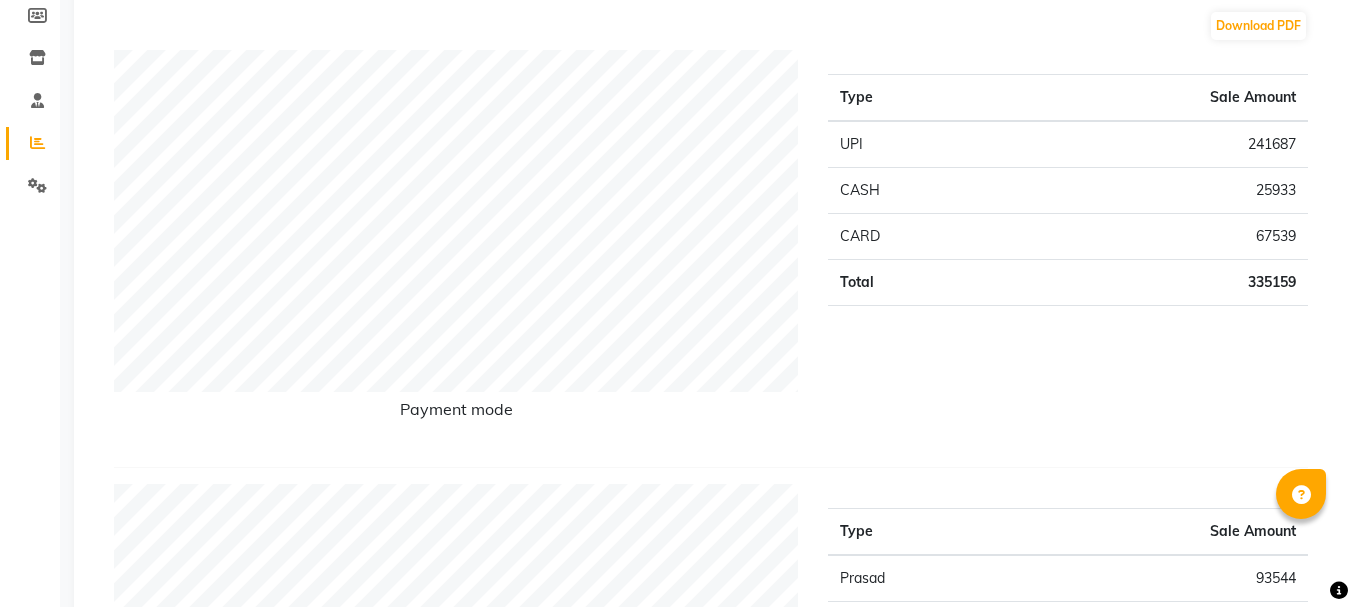 scroll, scrollTop: 0, scrollLeft: 0, axis: both 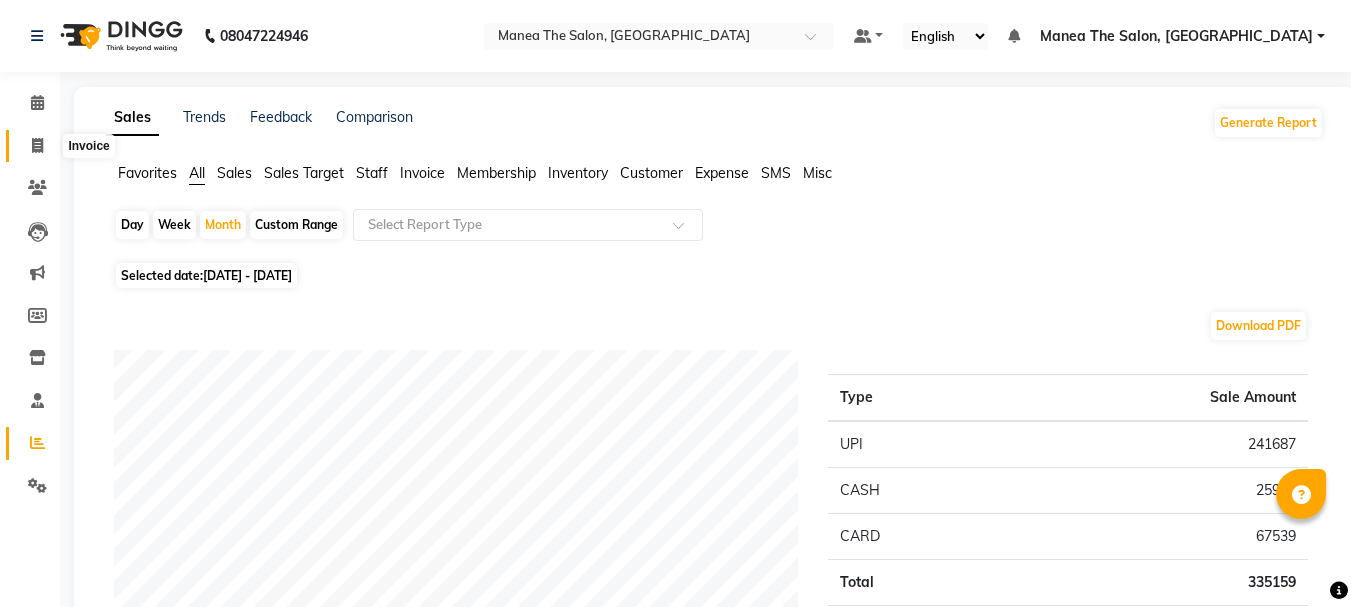 click 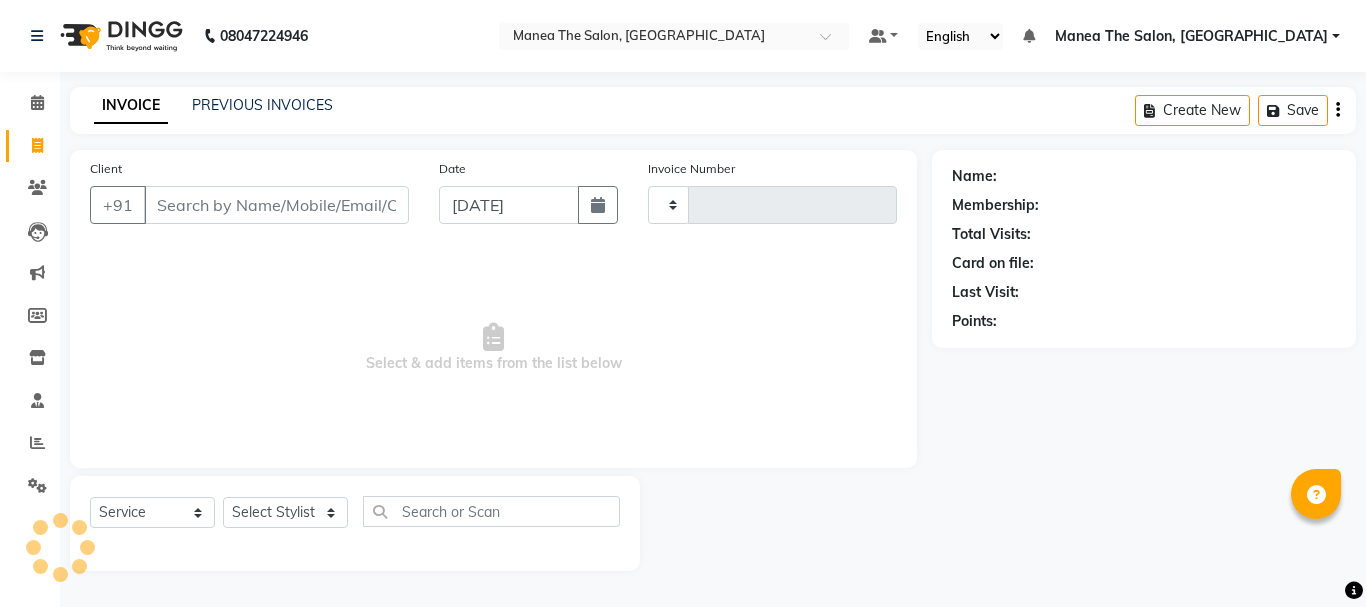 type on "1227" 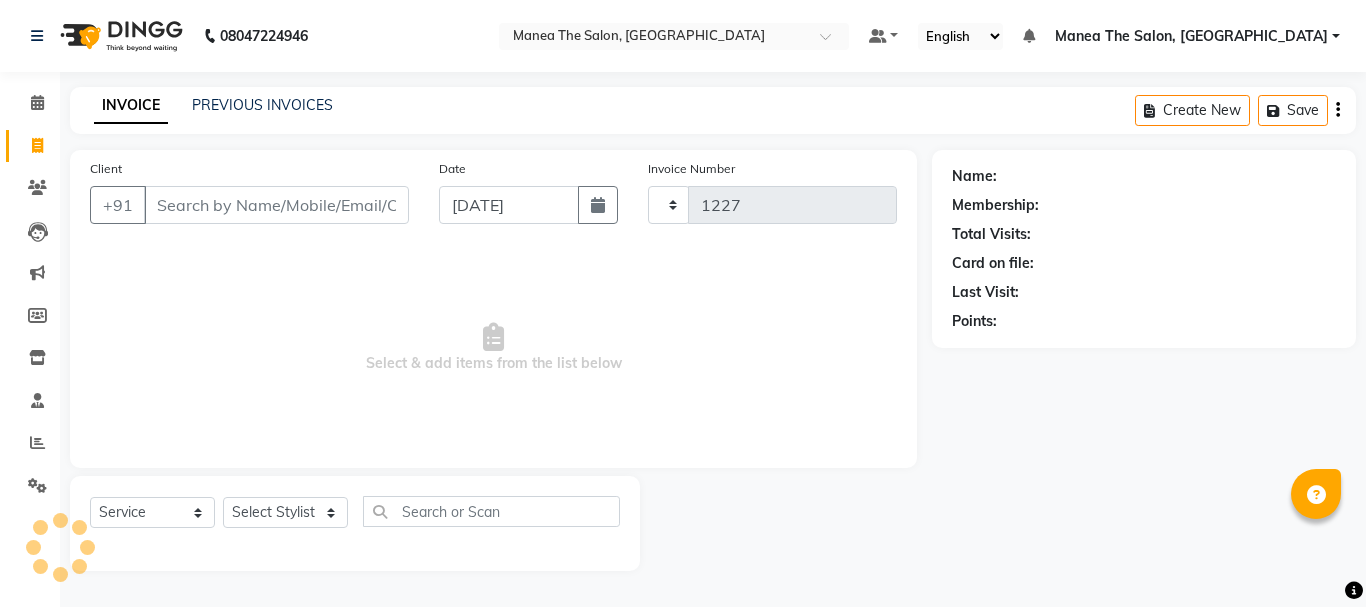 select on "7351" 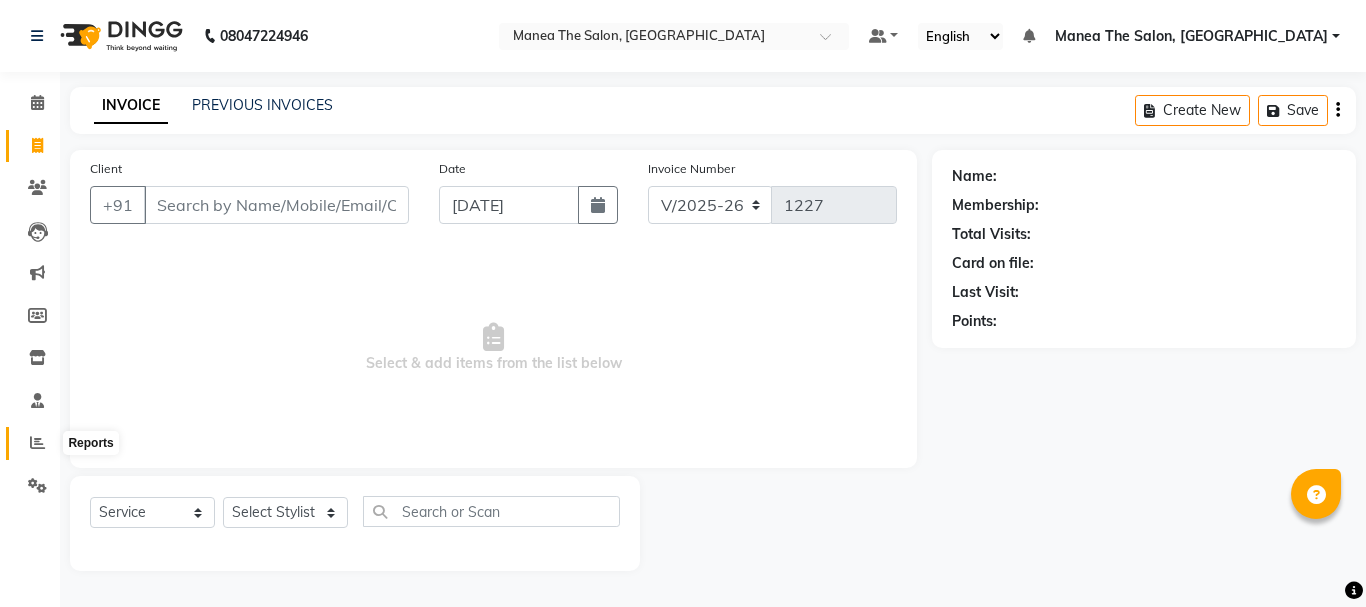 click 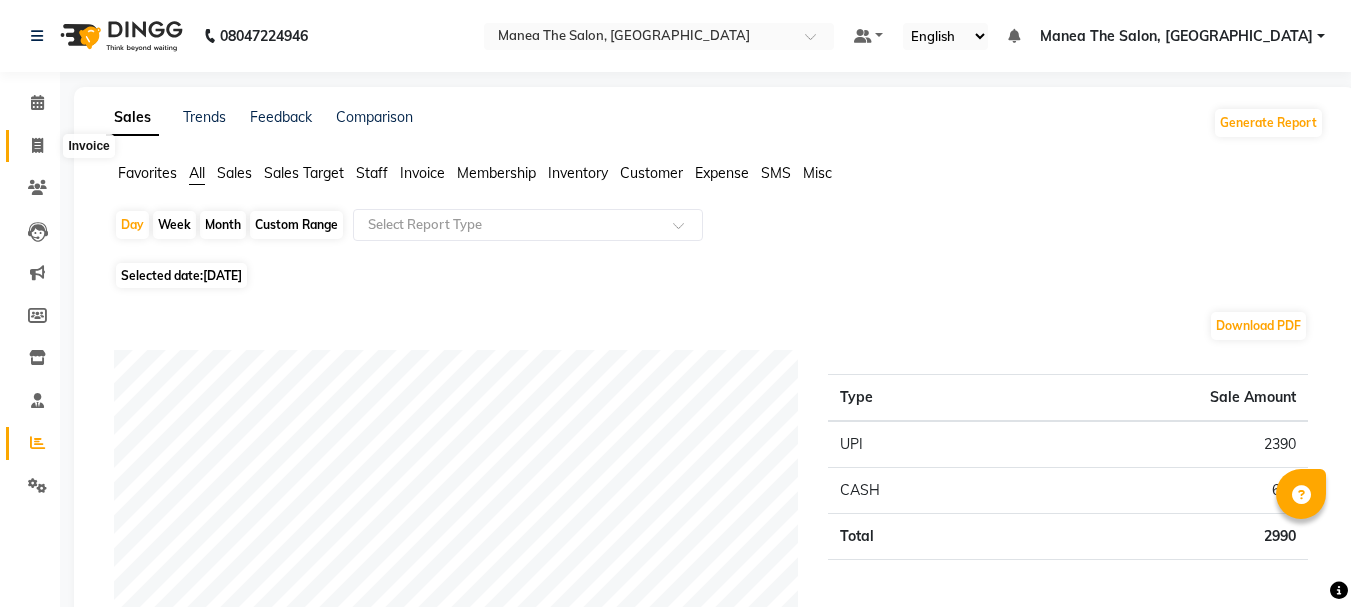 click 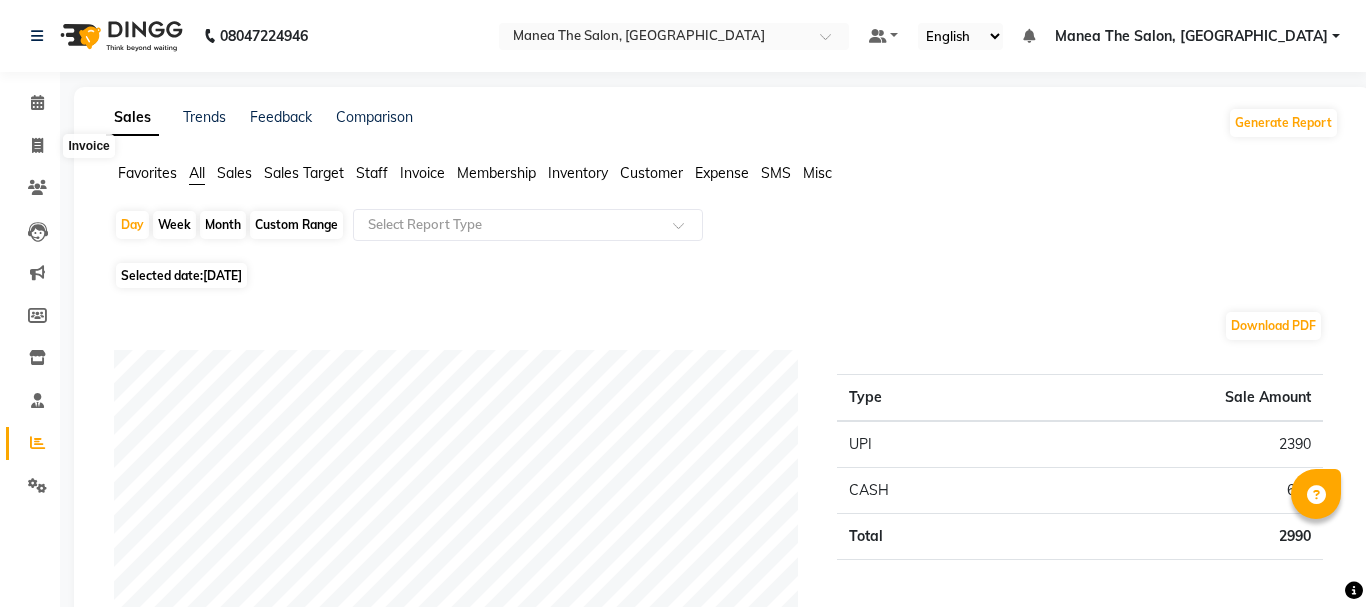 select on "7351" 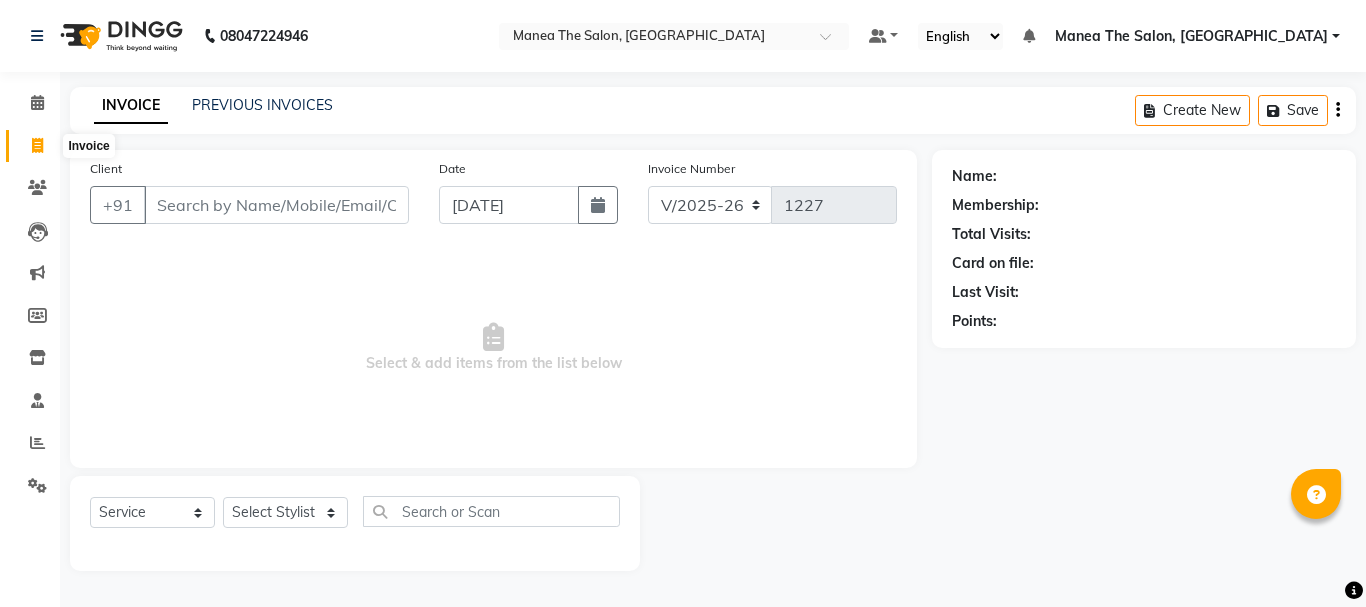 click 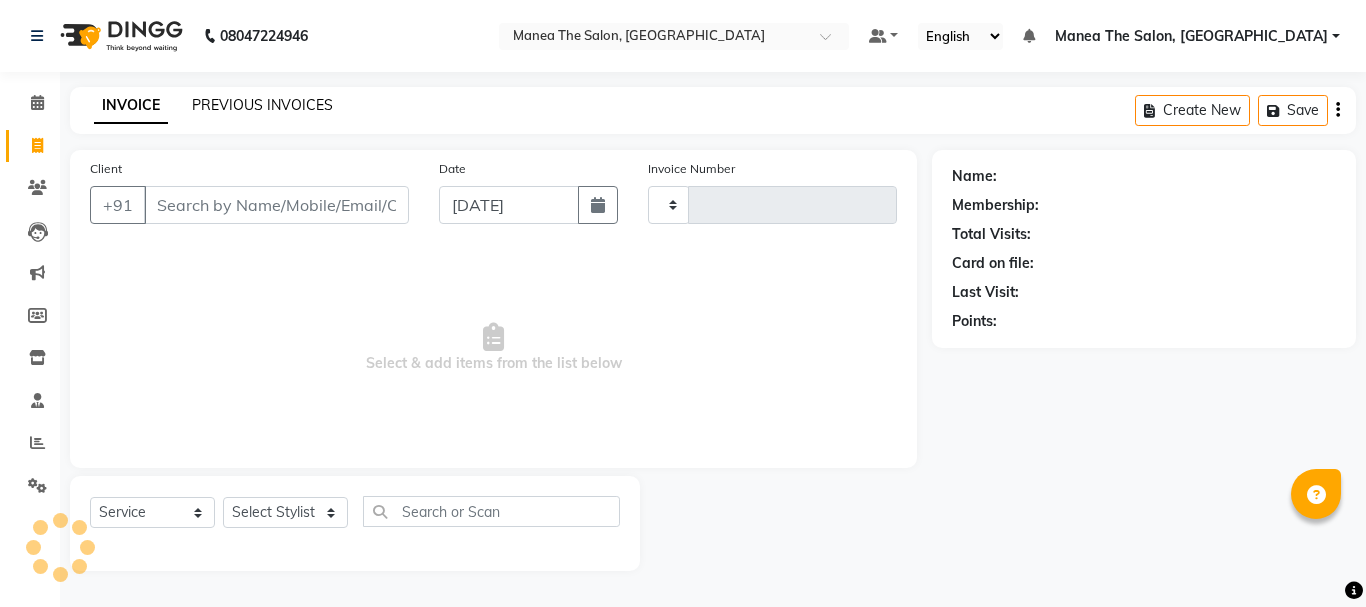 click on "PREVIOUS INVOICES" 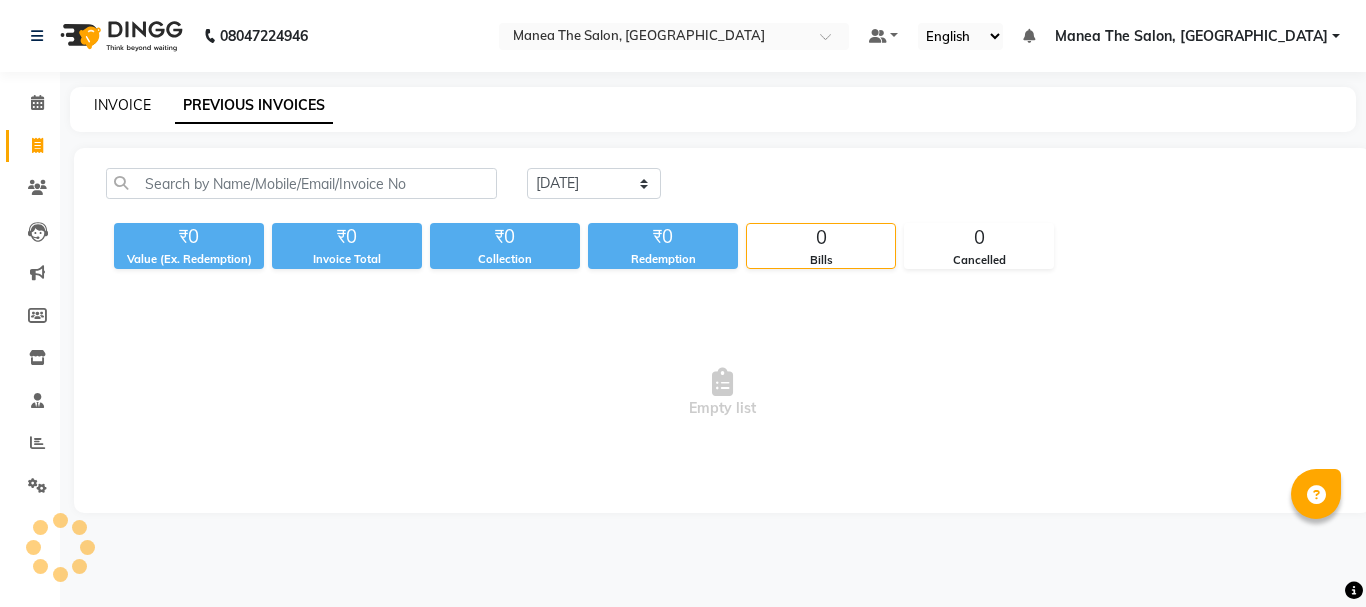 click on "INVOICE" 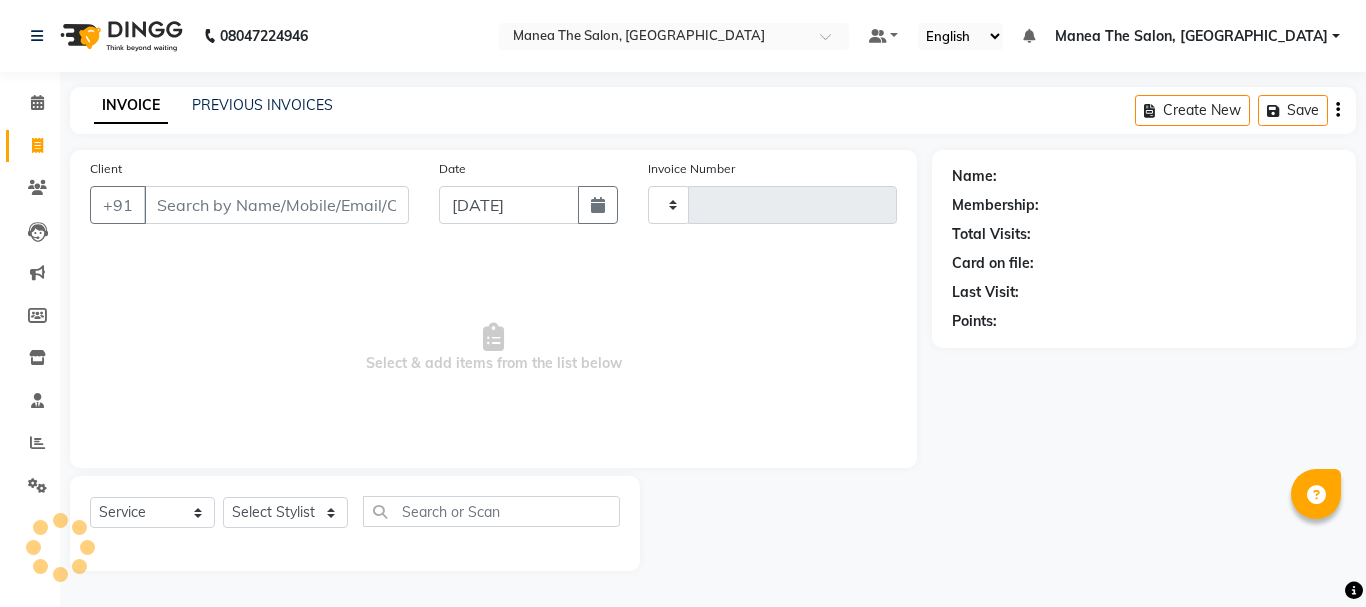 type on "1227" 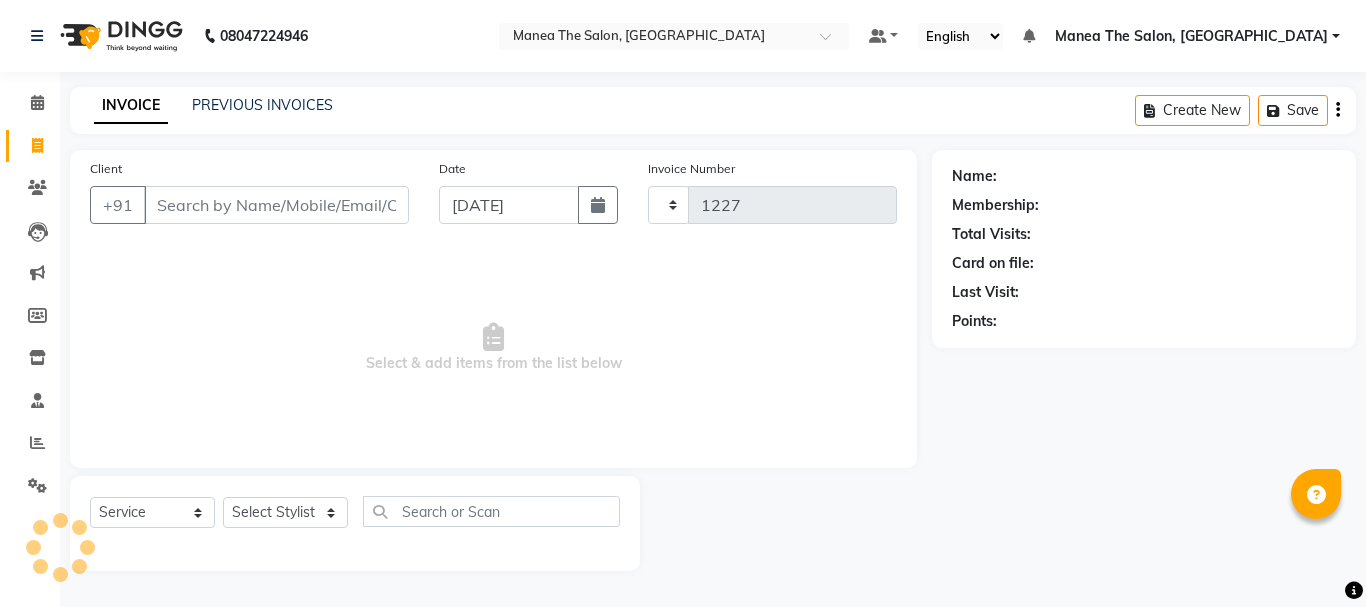 select on "7351" 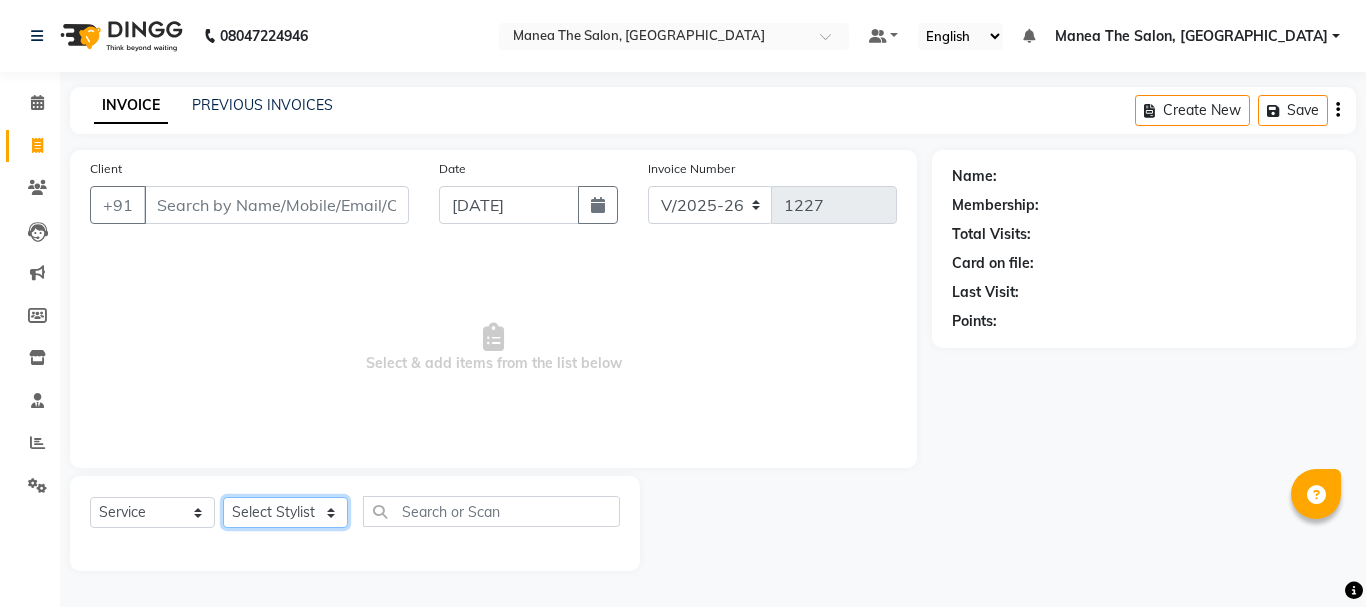 click on "Select Stylist aman [PERSON_NAME] DIVYA [PERSON_NAME] [PERSON_NAME]" 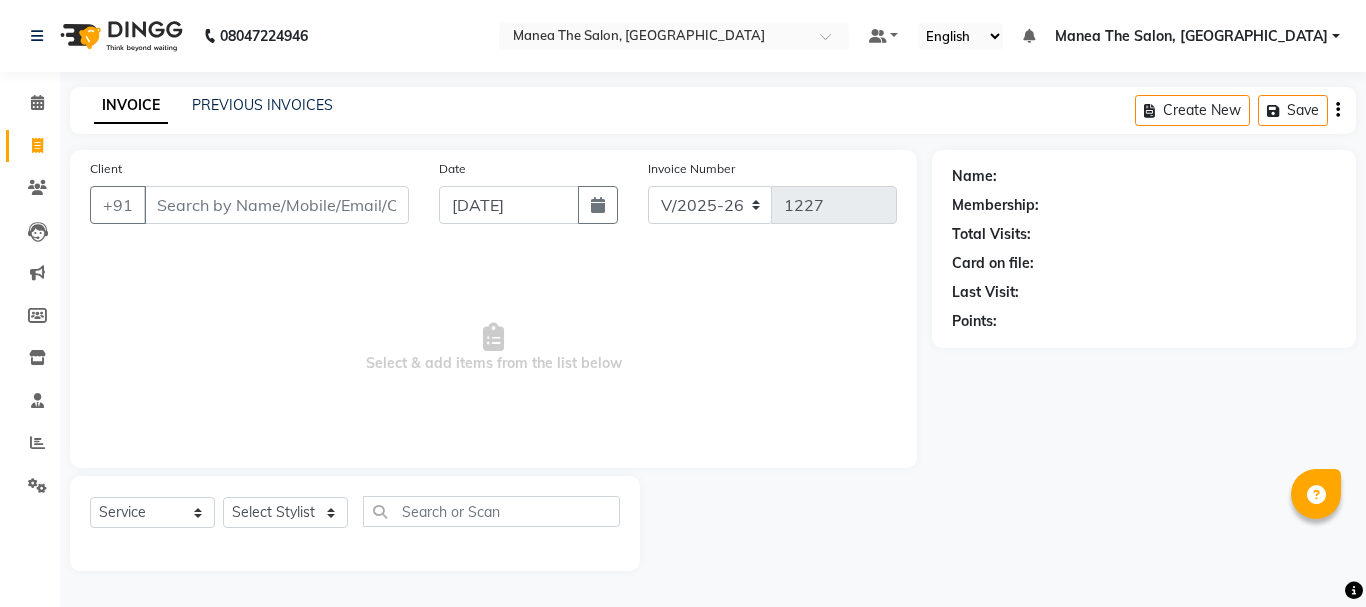 click on "Select & add items from the list below" at bounding box center (493, 348) 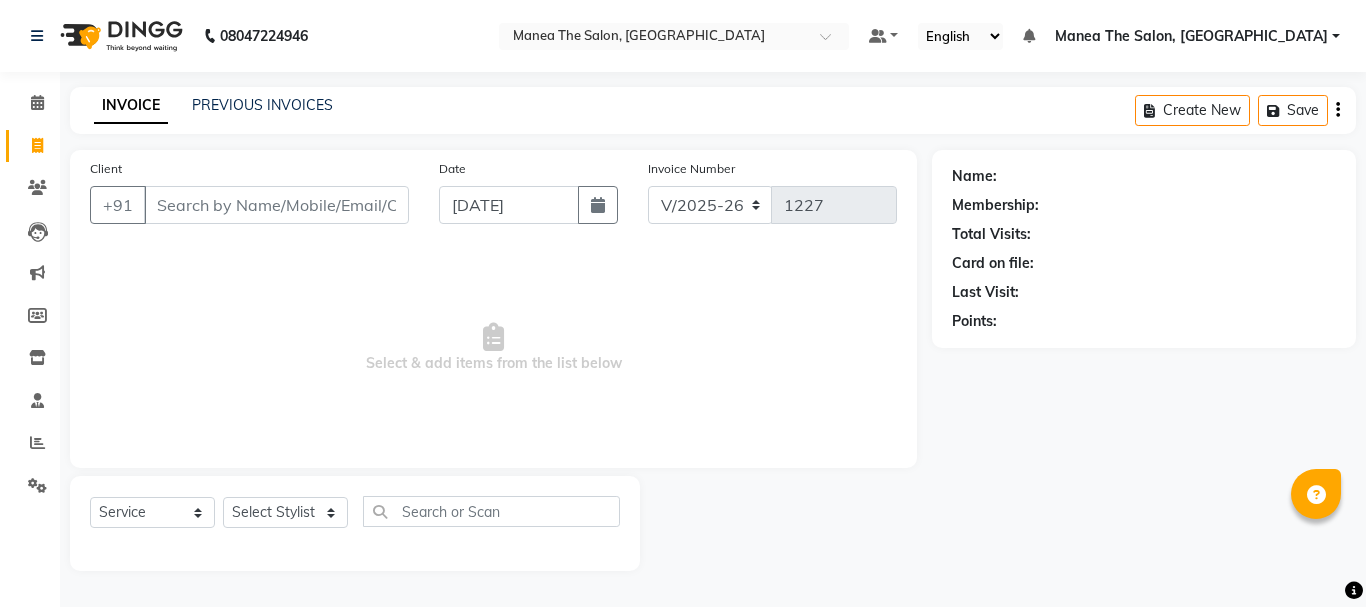 click on "Select & add items from the list below" at bounding box center [493, 348] 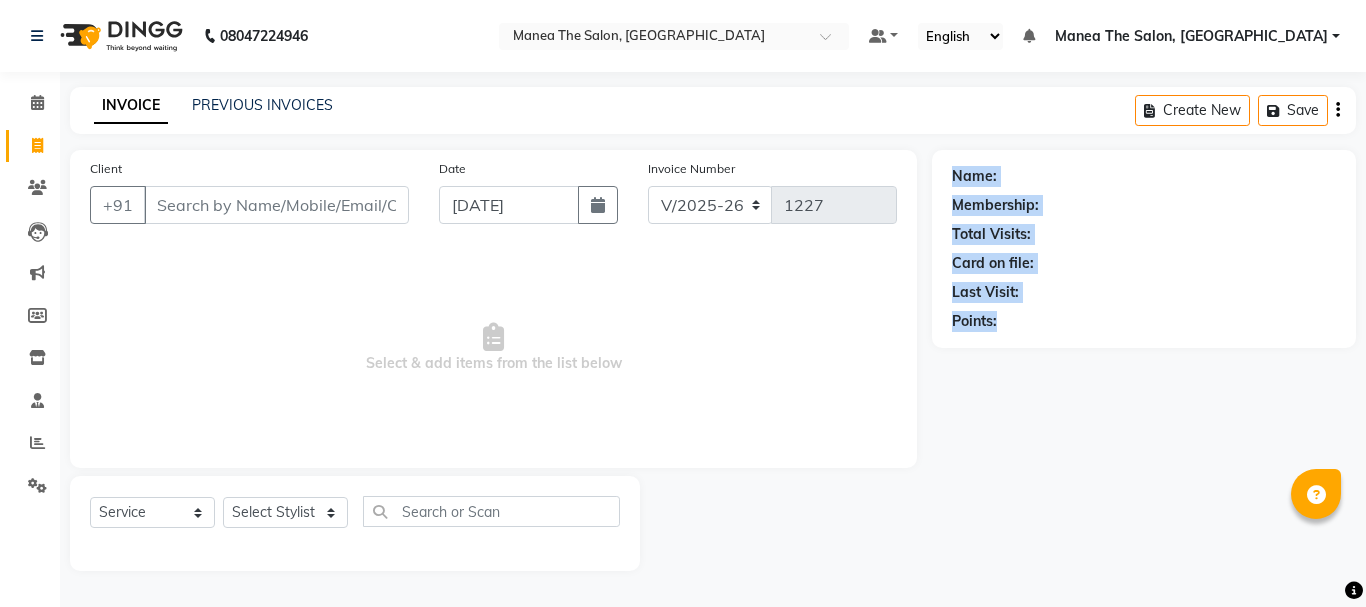 drag, startPoint x: 1014, startPoint y: 322, endPoint x: 947, endPoint y: 181, distance: 156.10893 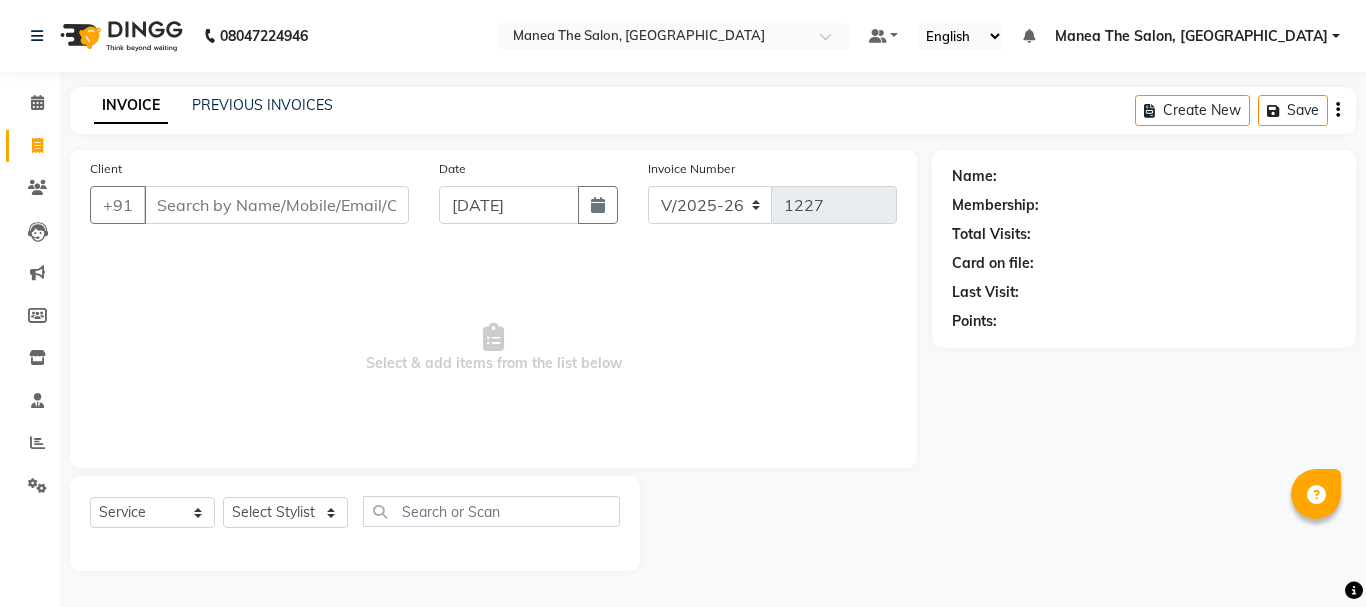 click on "Select & add items from the list below" at bounding box center (493, 348) 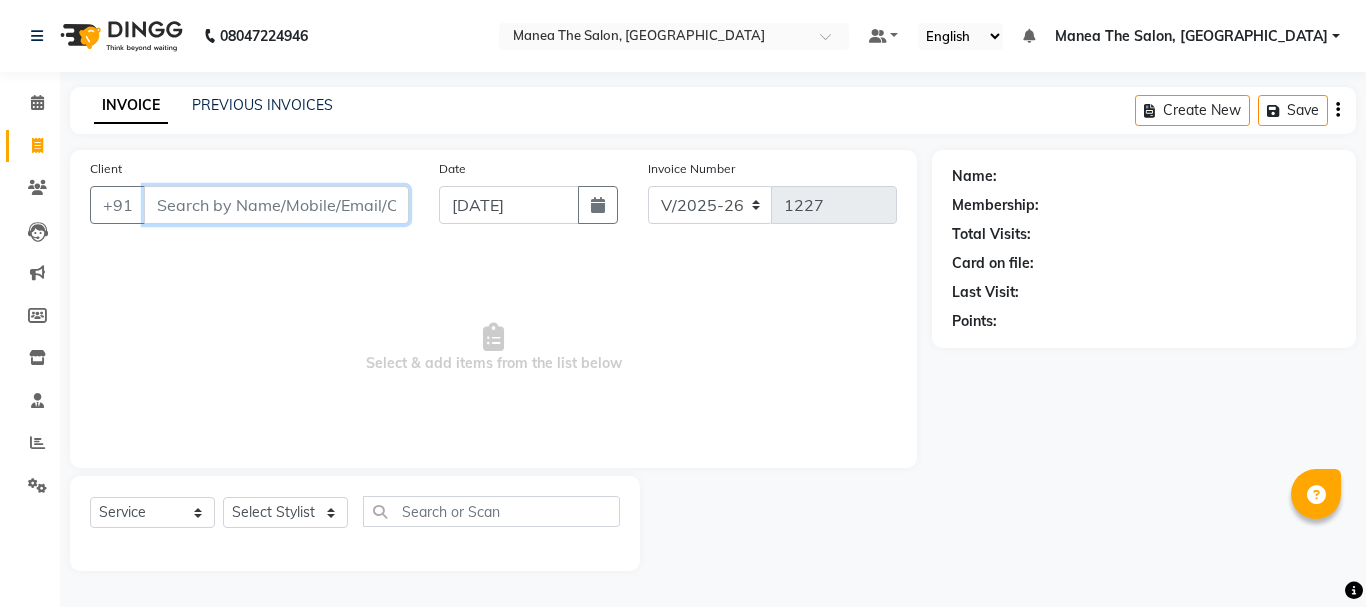 click on "Client" at bounding box center [276, 205] 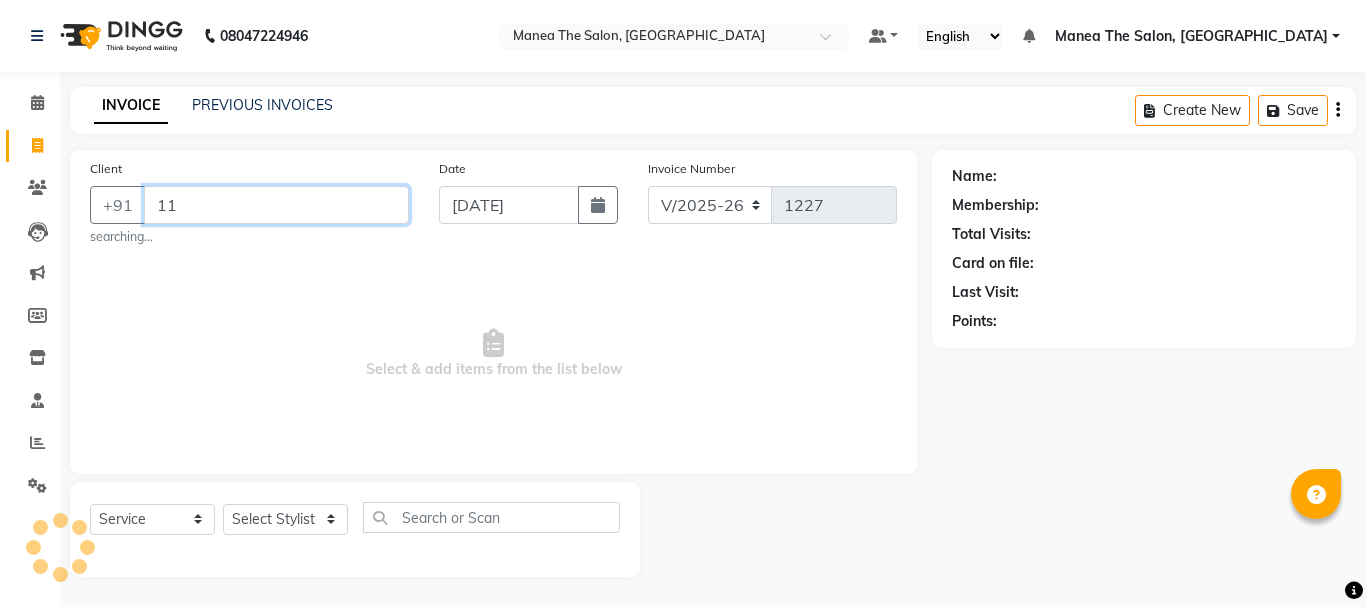 type on "1" 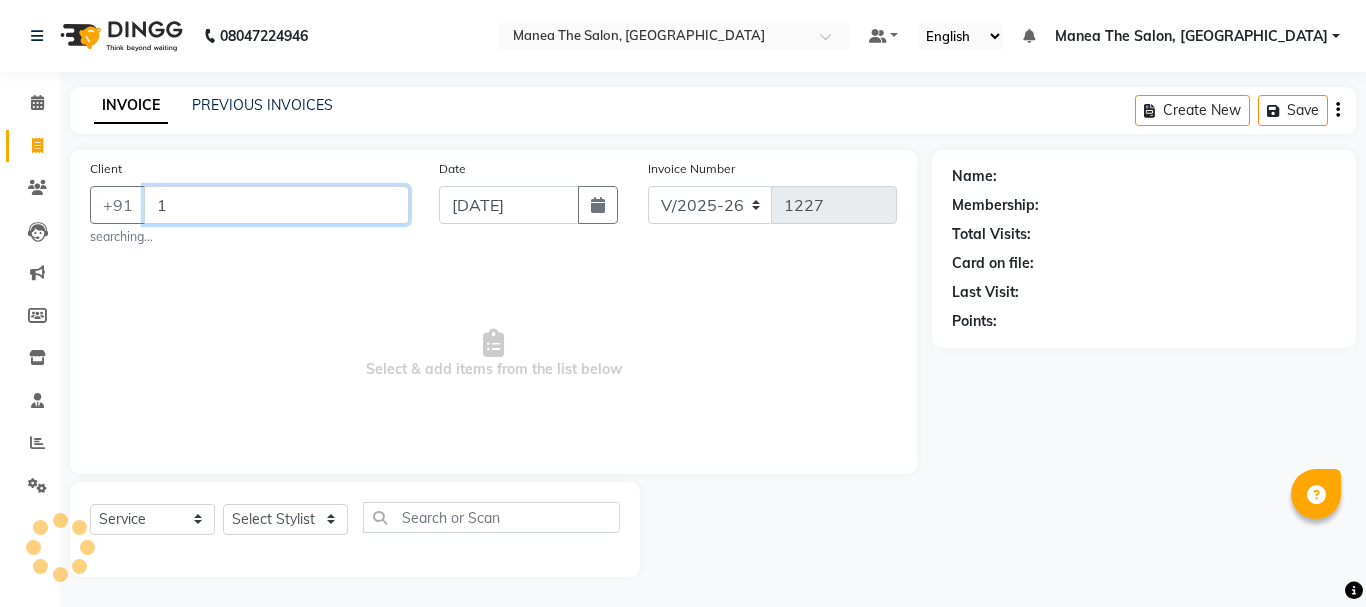 type 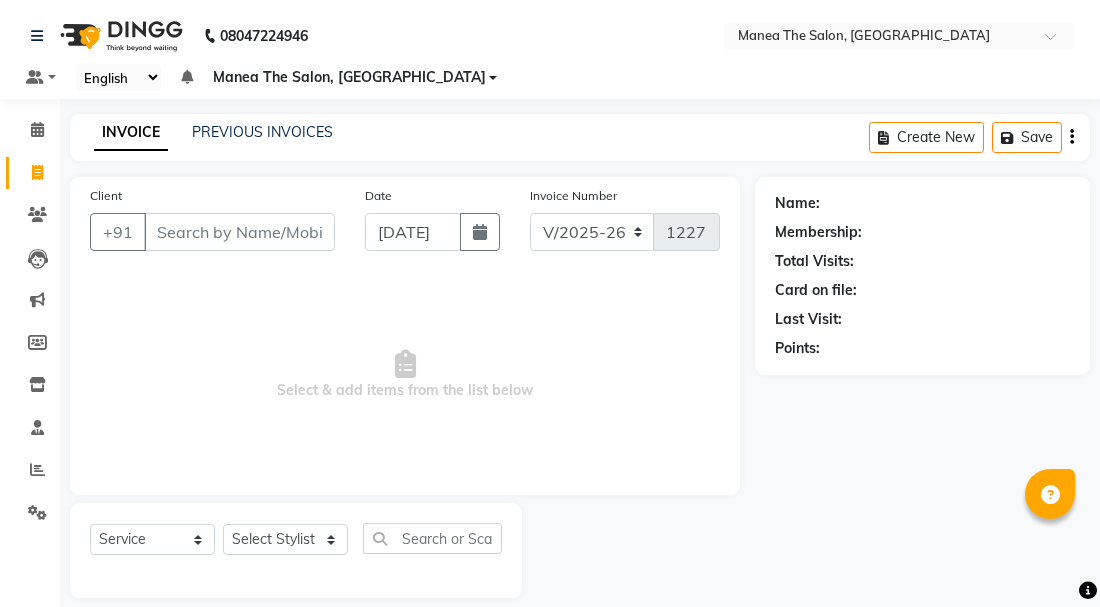 click on "Name: Membership: Total Visits: Card on file: Last Visit:  Points:" 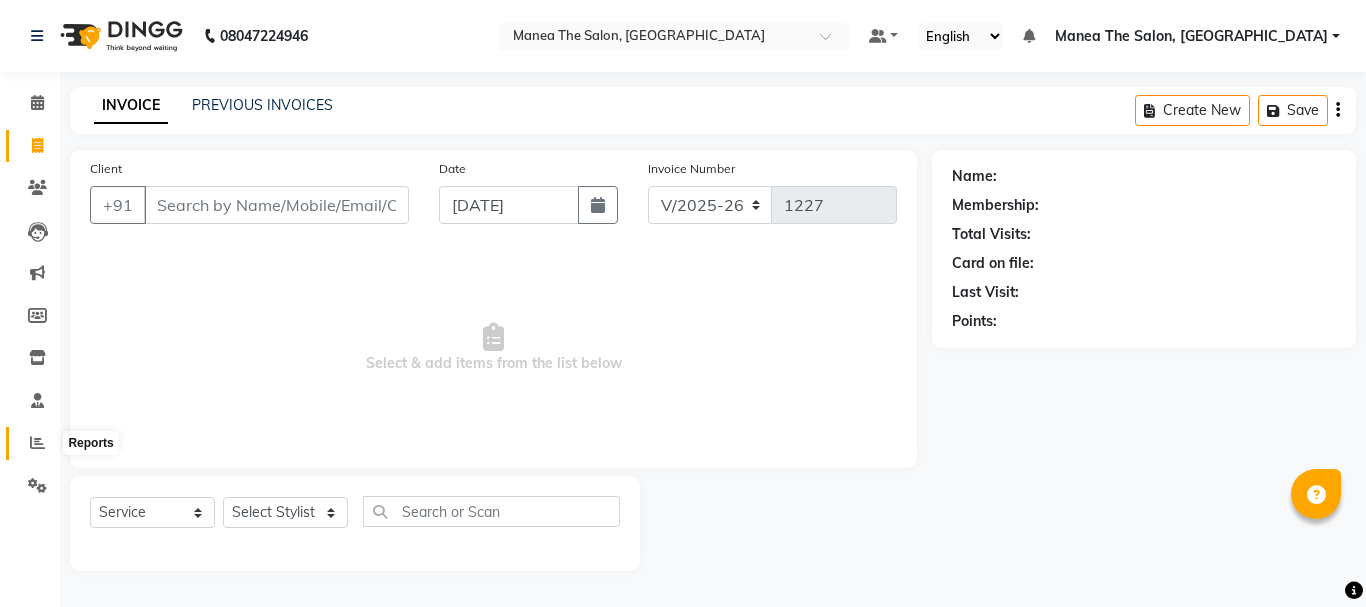 click 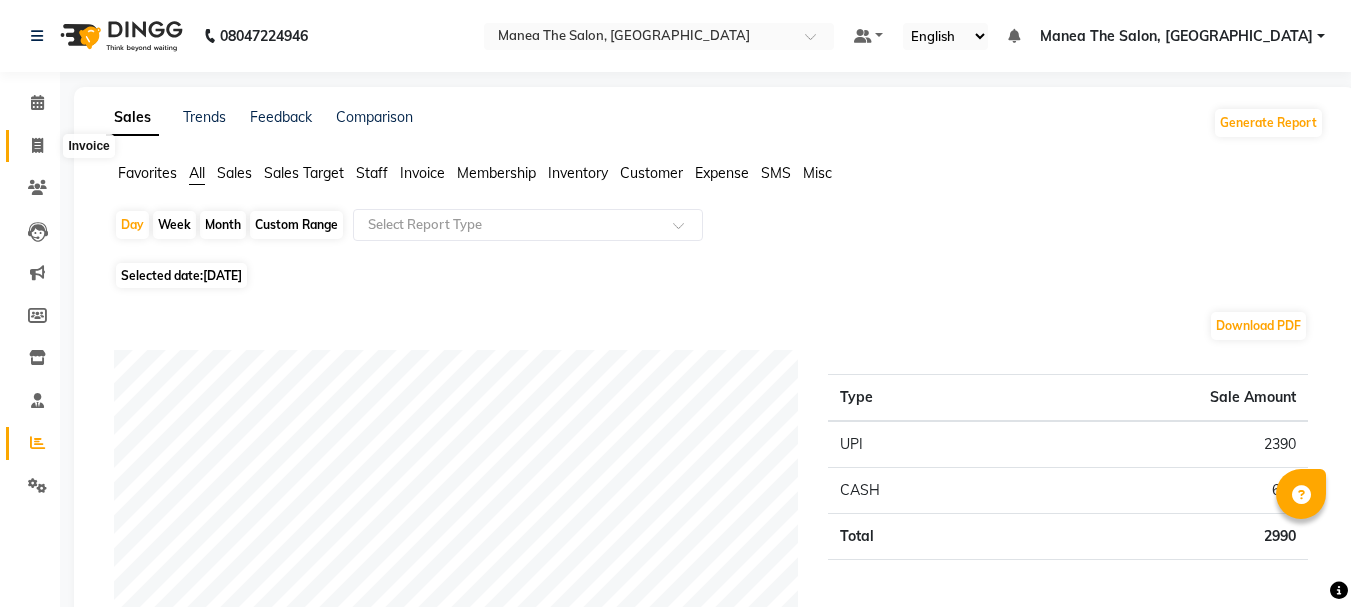 click 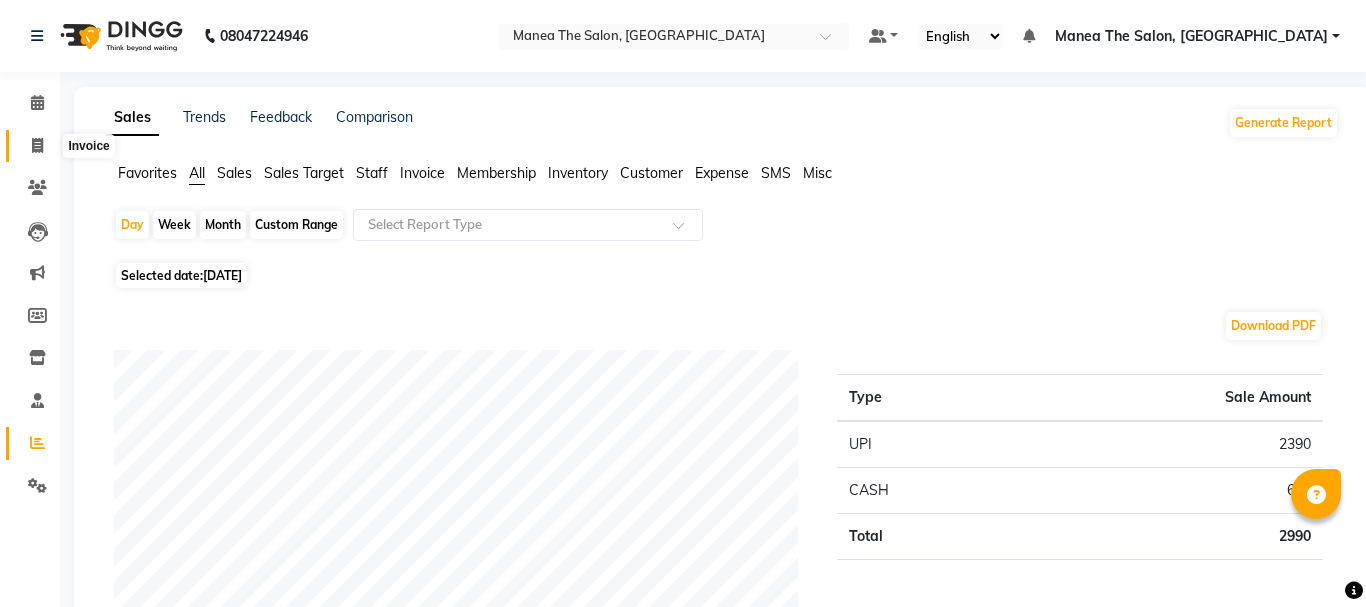 select on "service" 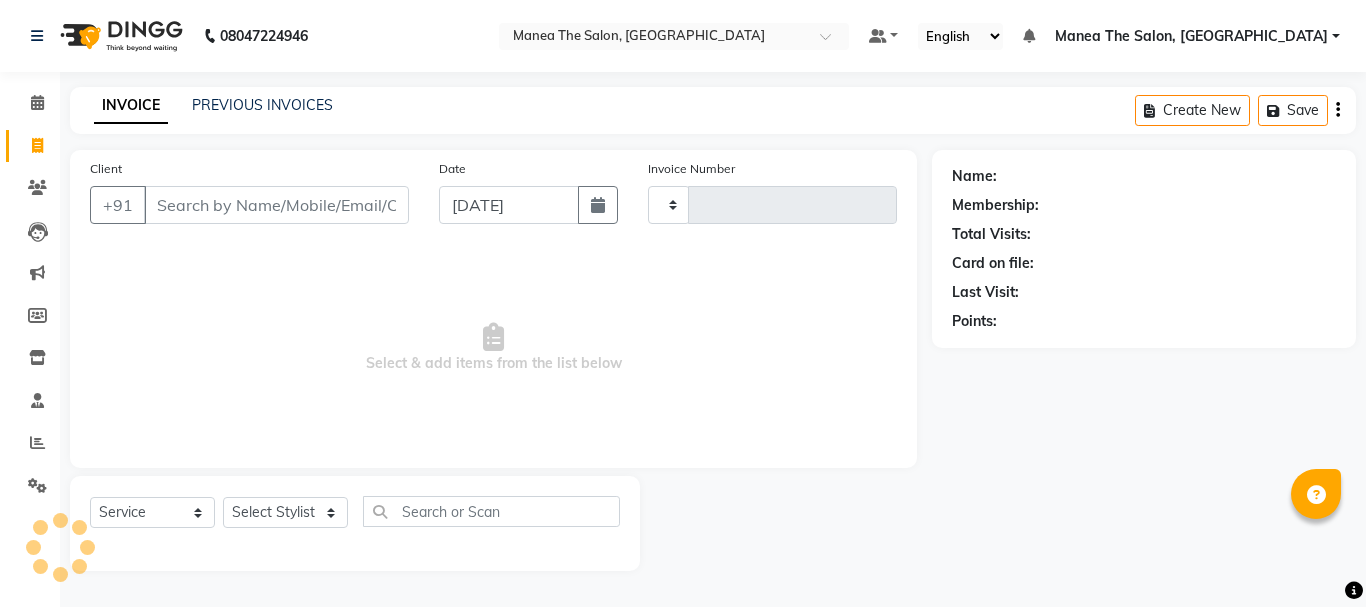 type on "1227" 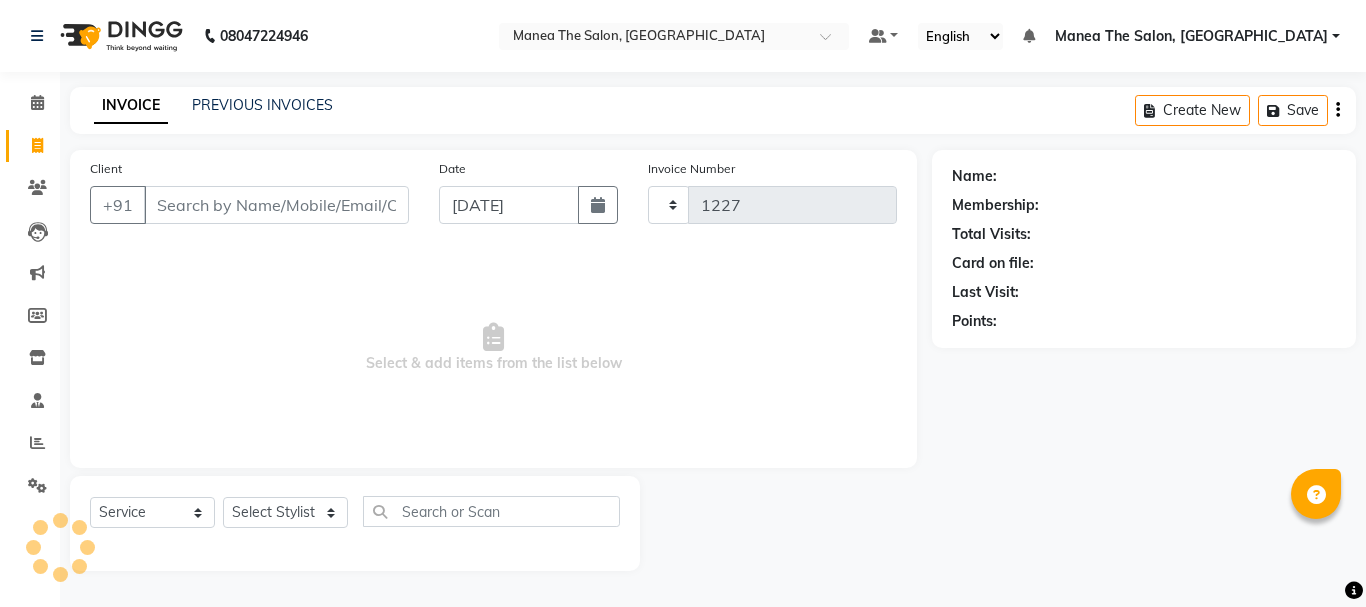 select on "7351" 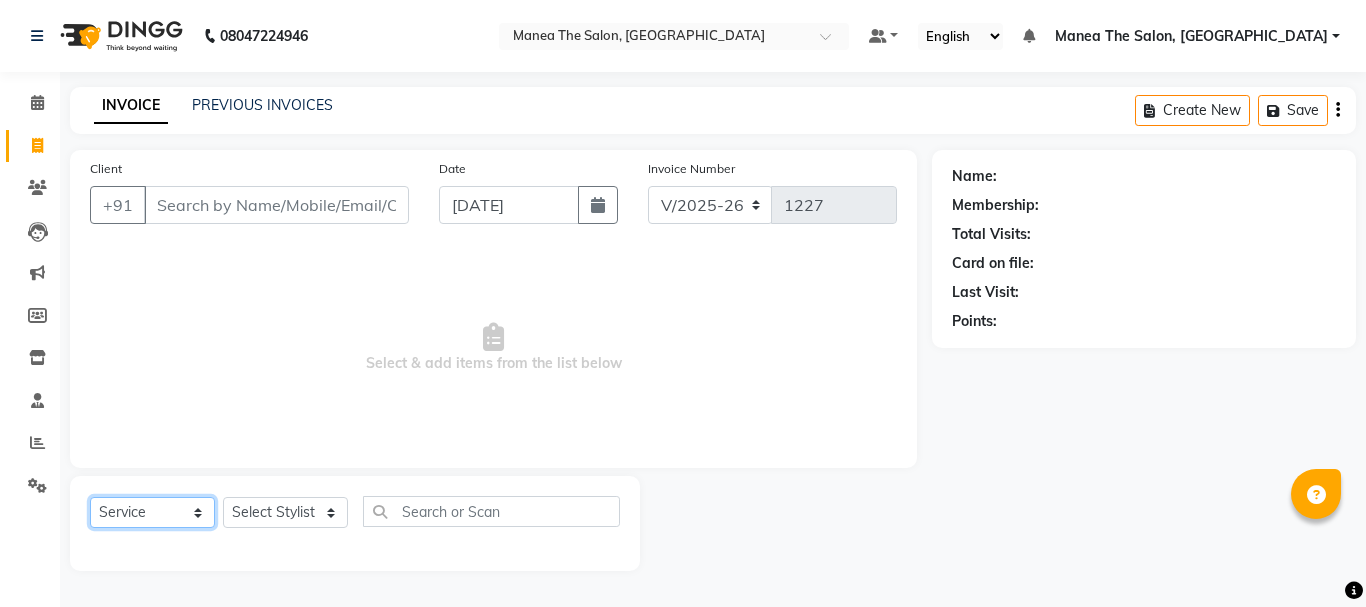 click on "Select  Service  Product  Membership  Package Voucher Prepaid Gift Card" 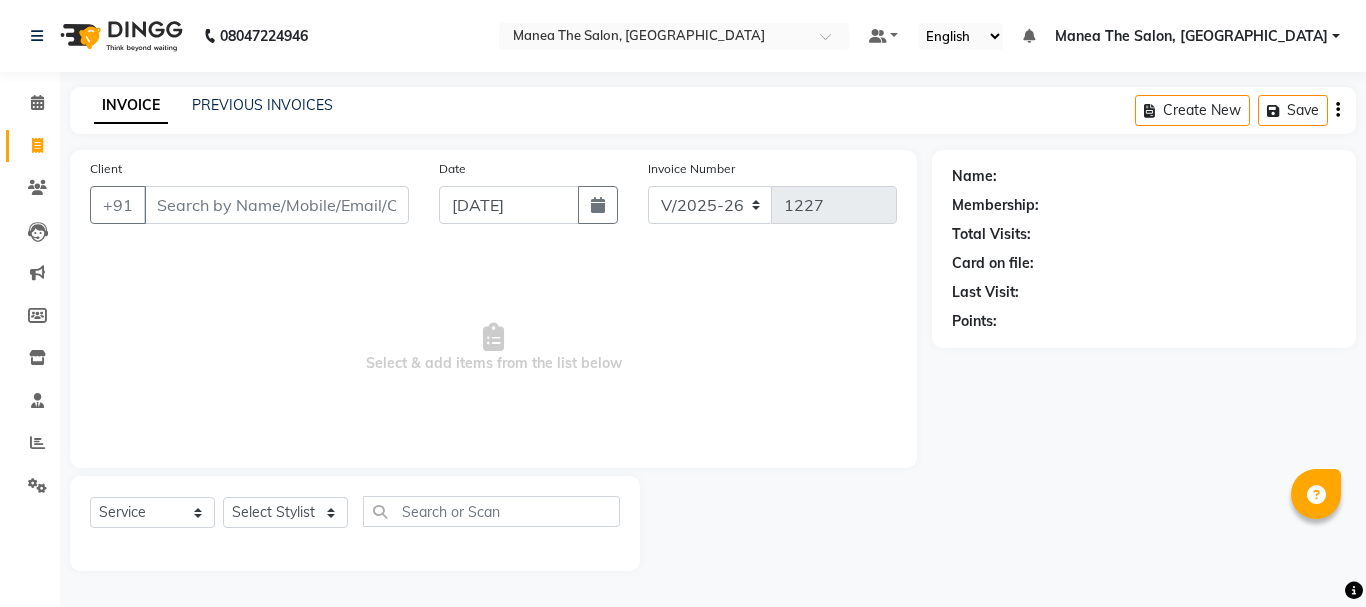 click on "Select & add items from the list below" at bounding box center [493, 348] 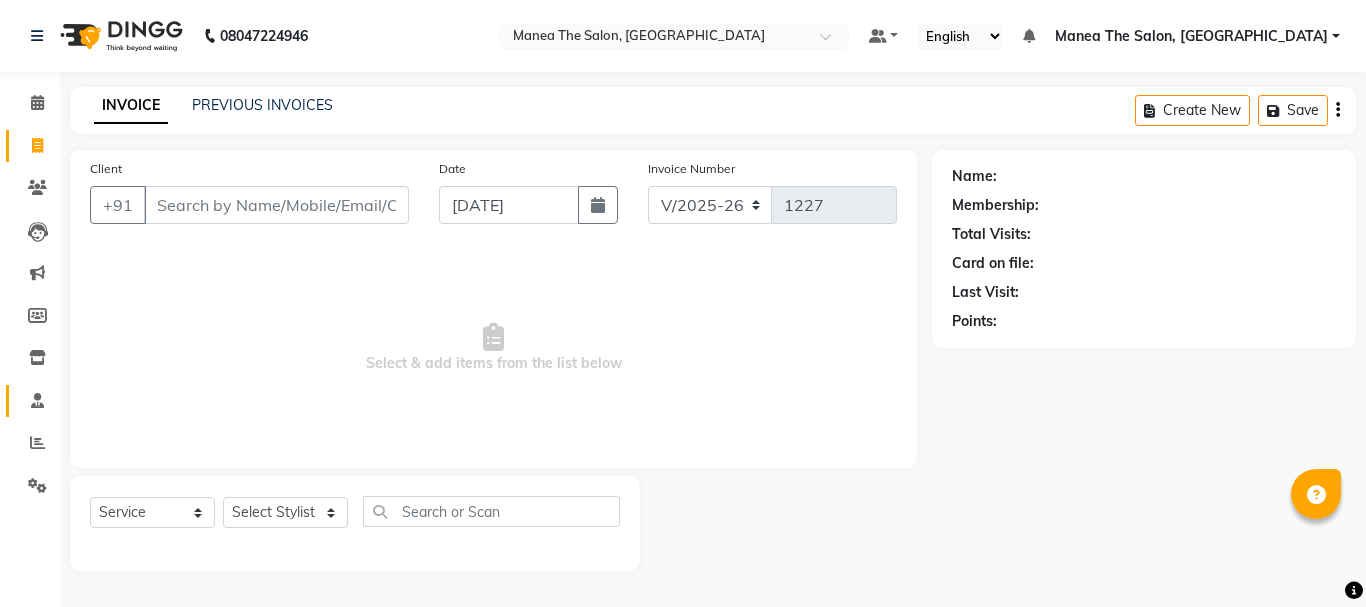 click on "Staff" 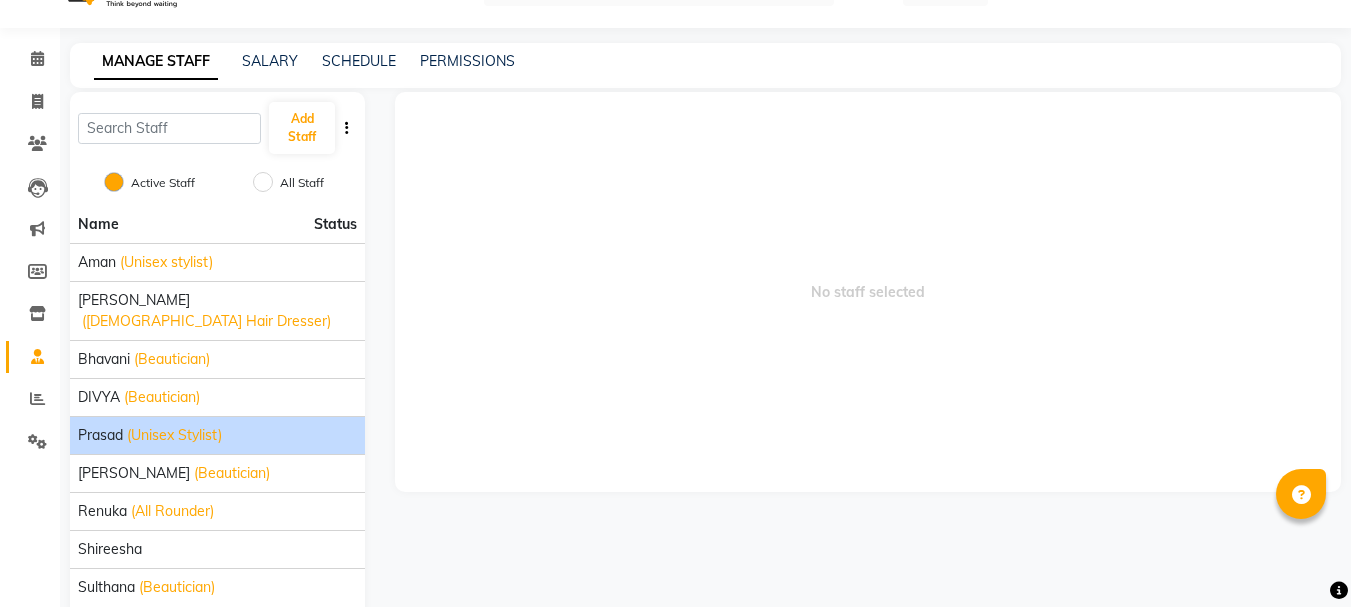 scroll, scrollTop: 68, scrollLeft: 0, axis: vertical 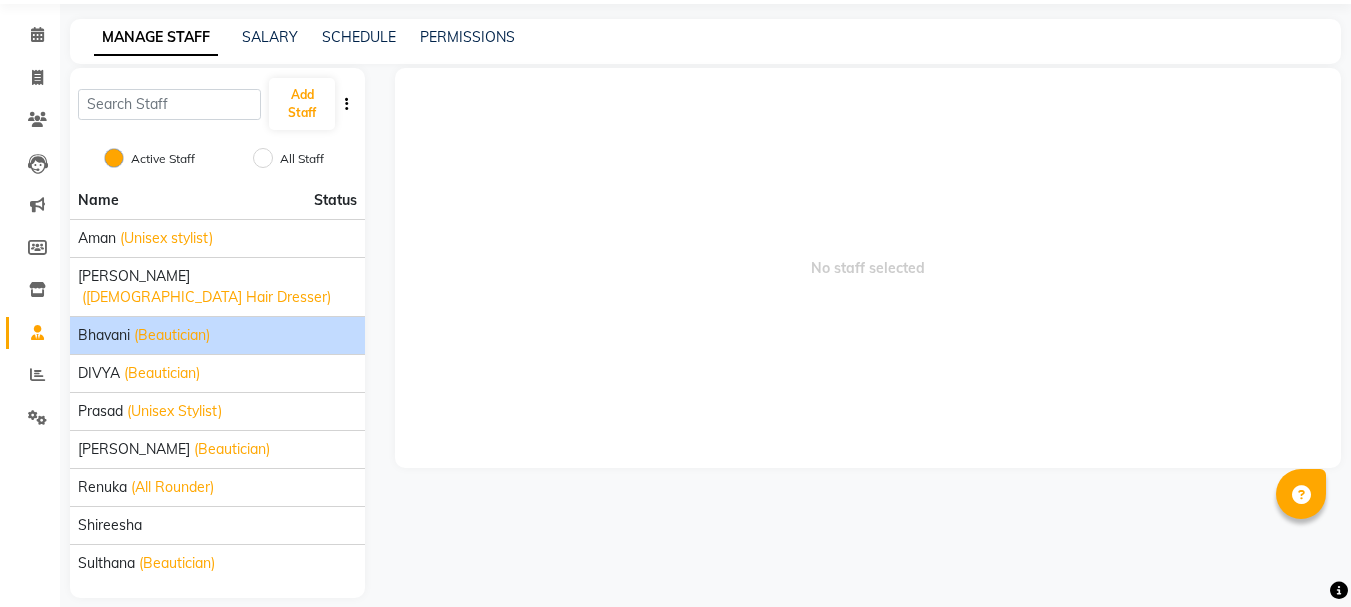 click on "Bhavani (Beautician)" 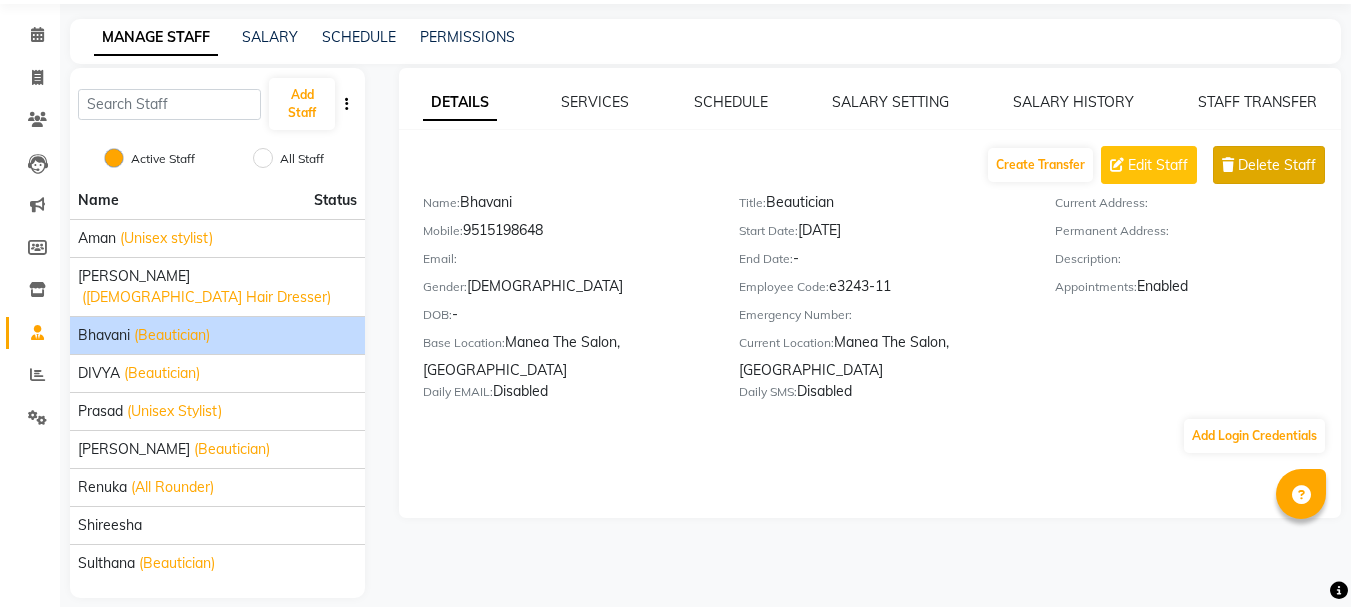 click on "Delete Staff" 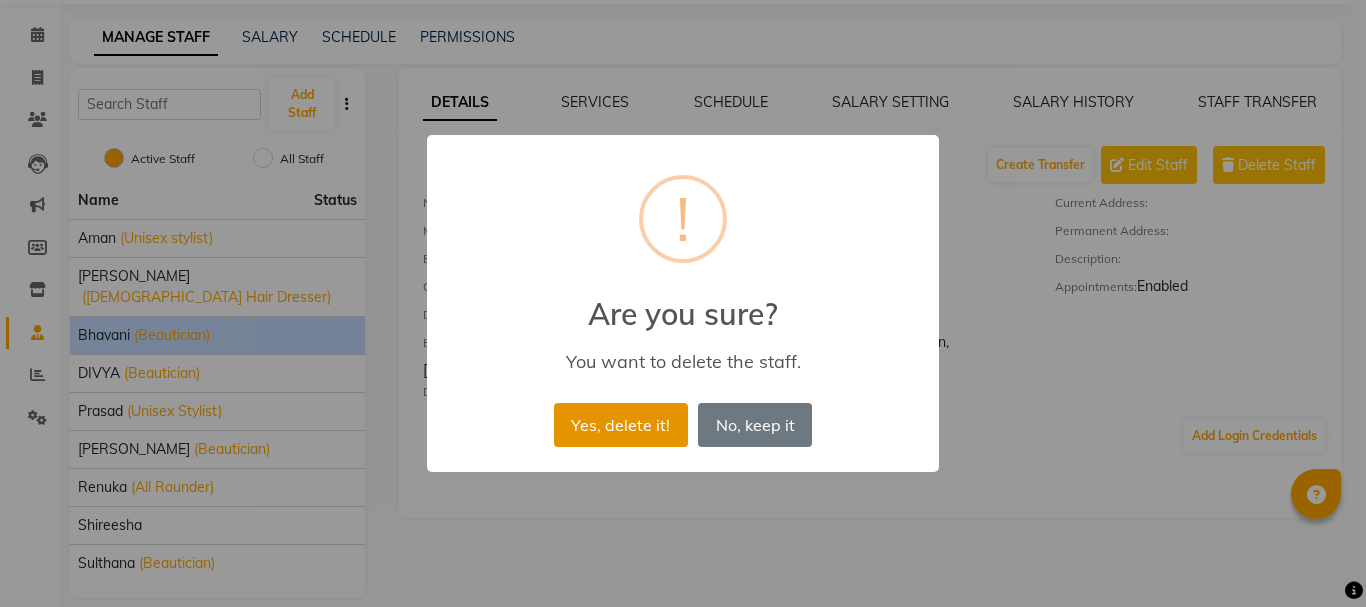 click on "Yes, delete it!" at bounding box center (621, 425) 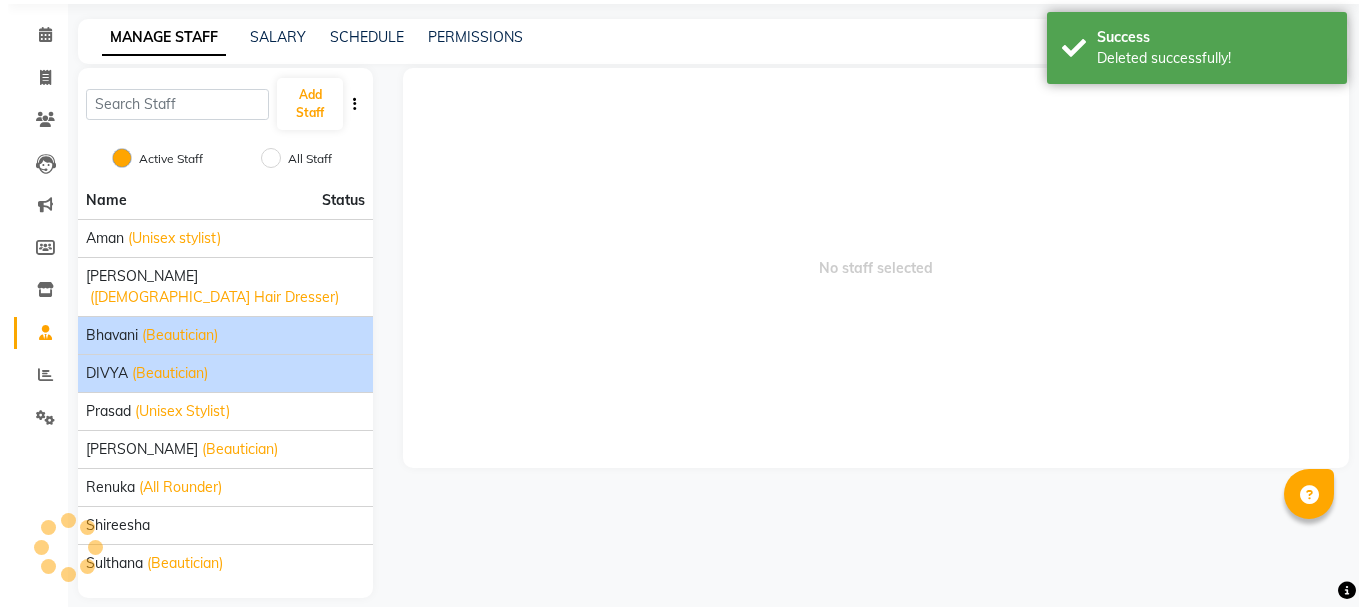 scroll, scrollTop: 30, scrollLeft: 0, axis: vertical 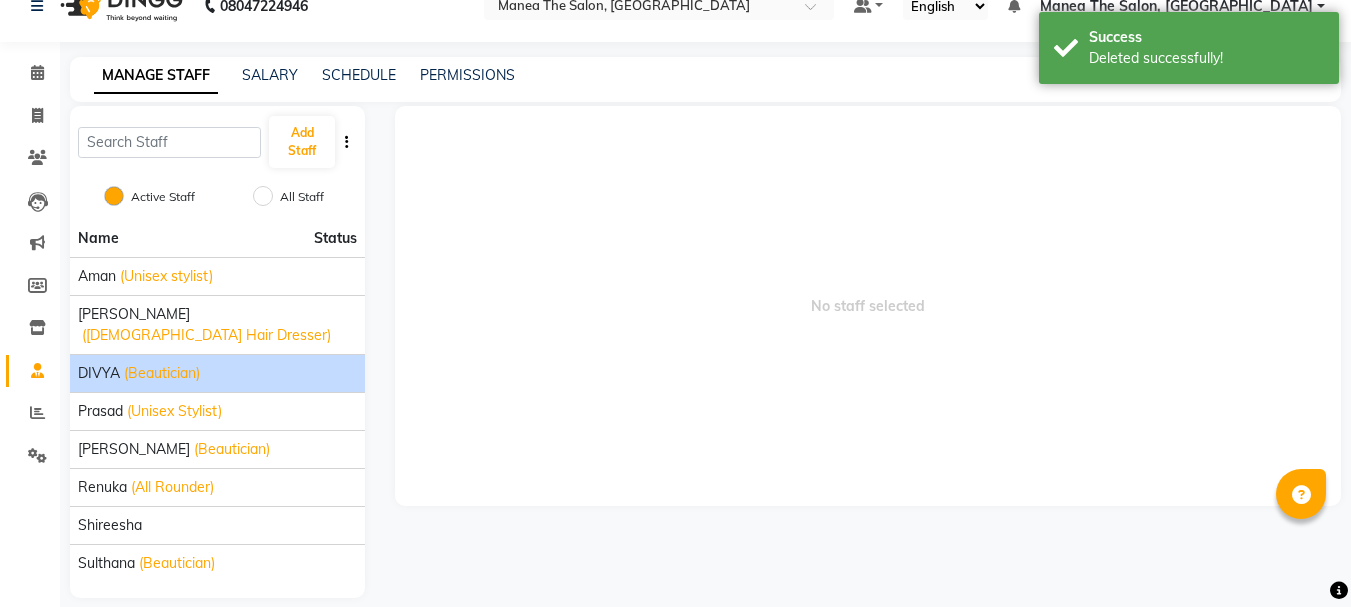 click on "(Beautician)" 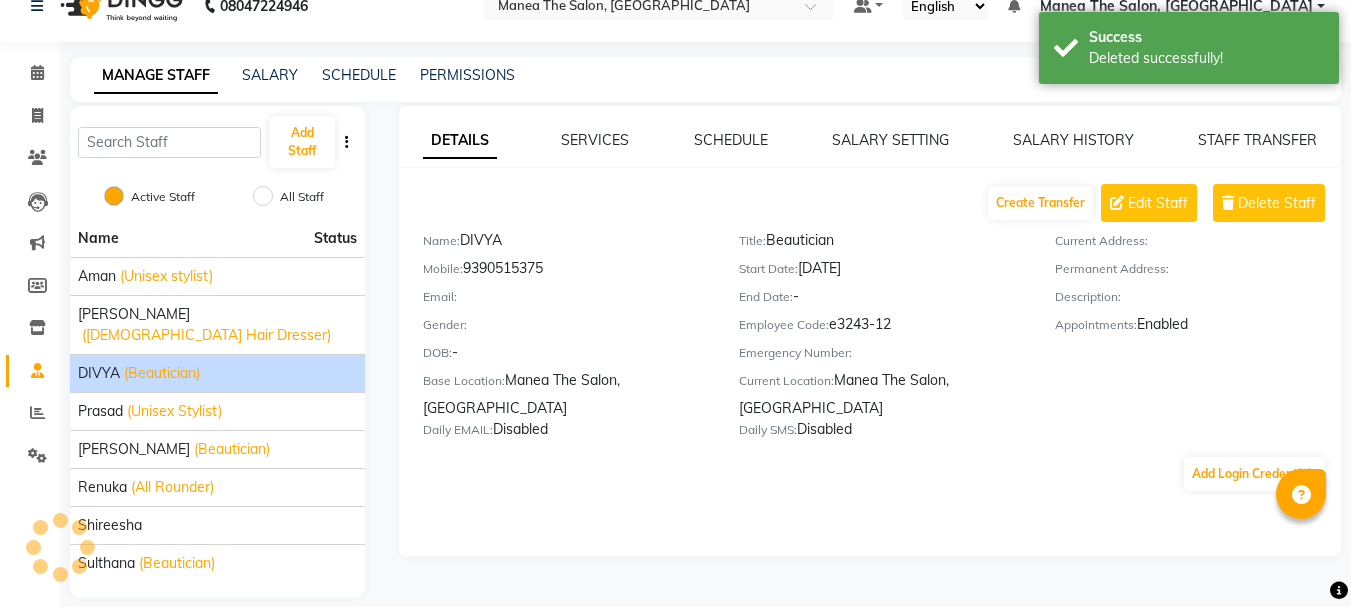 click on "Name:   [PERSON_NAME]" 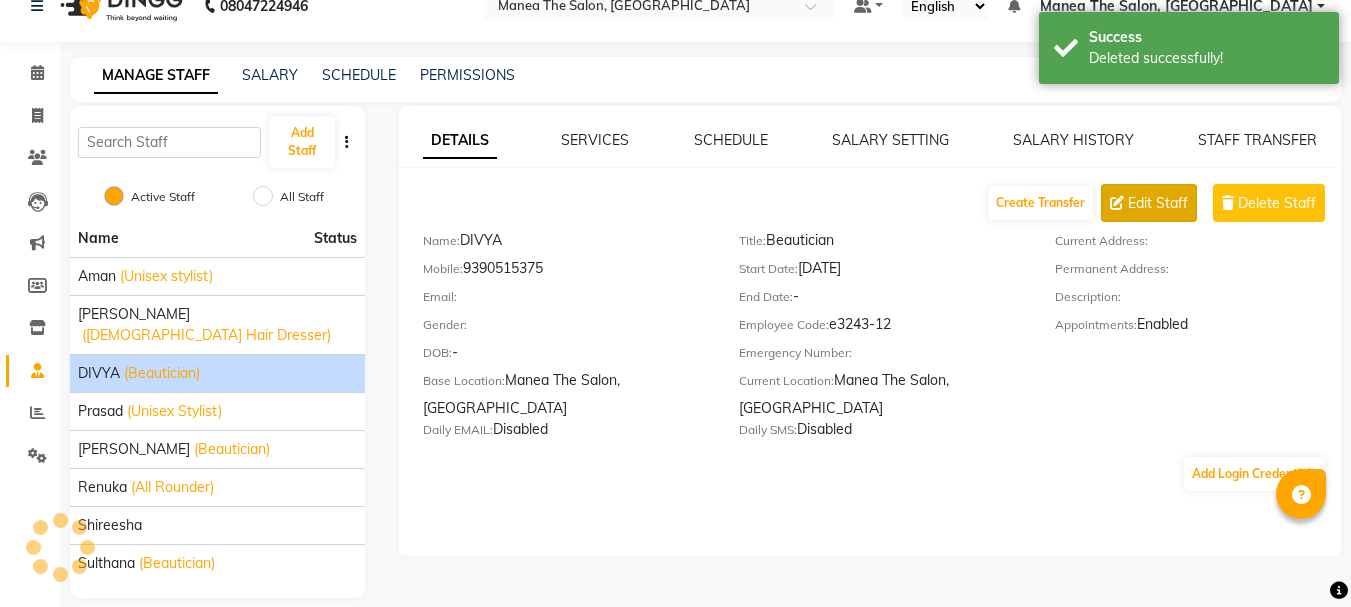 click on "Edit Staff" 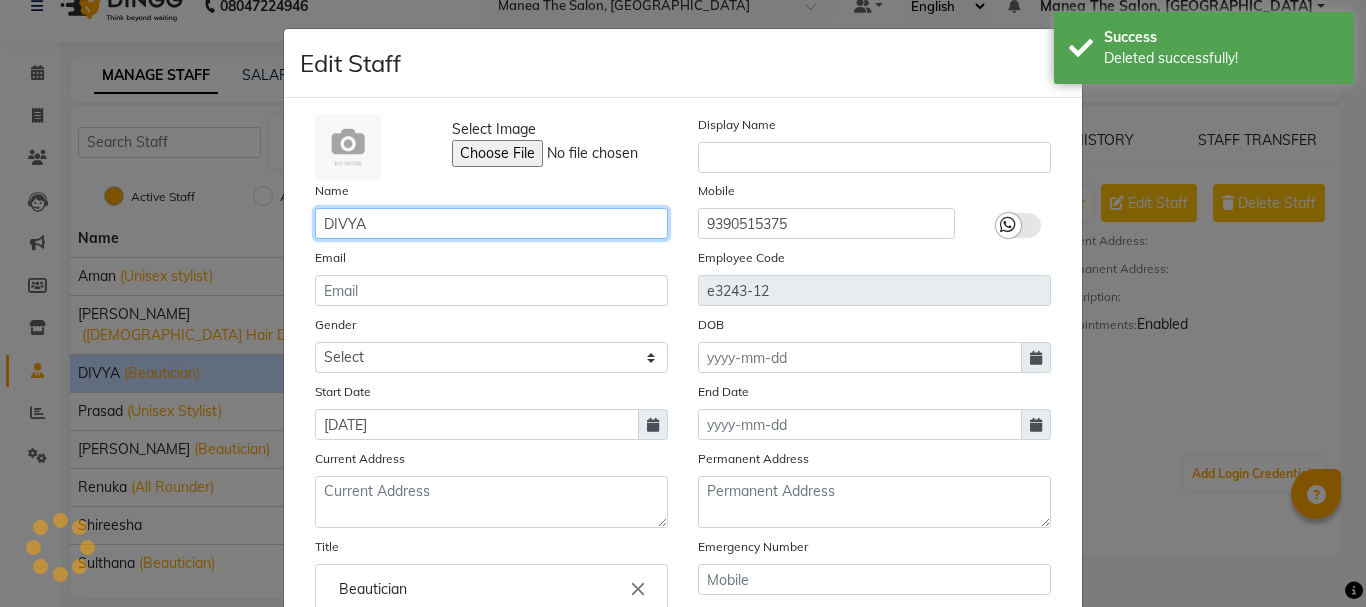 click on "DIVYA" 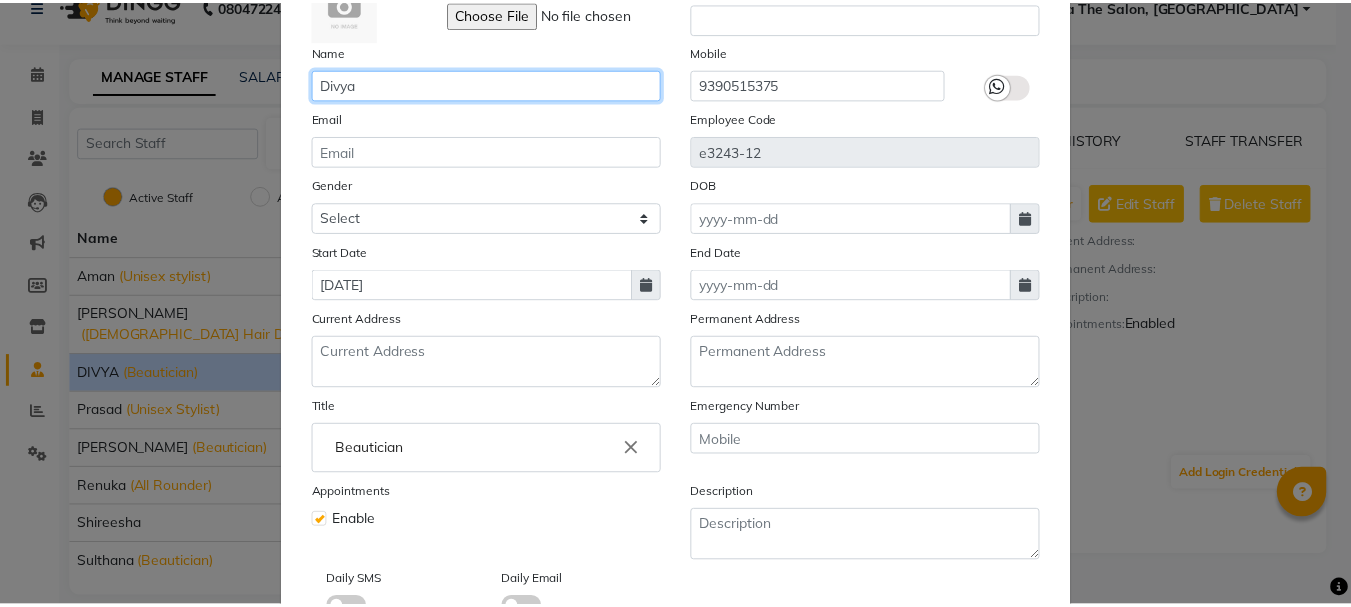 scroll, scrollTop: 275, scrollLeft: 0, axis: vertical 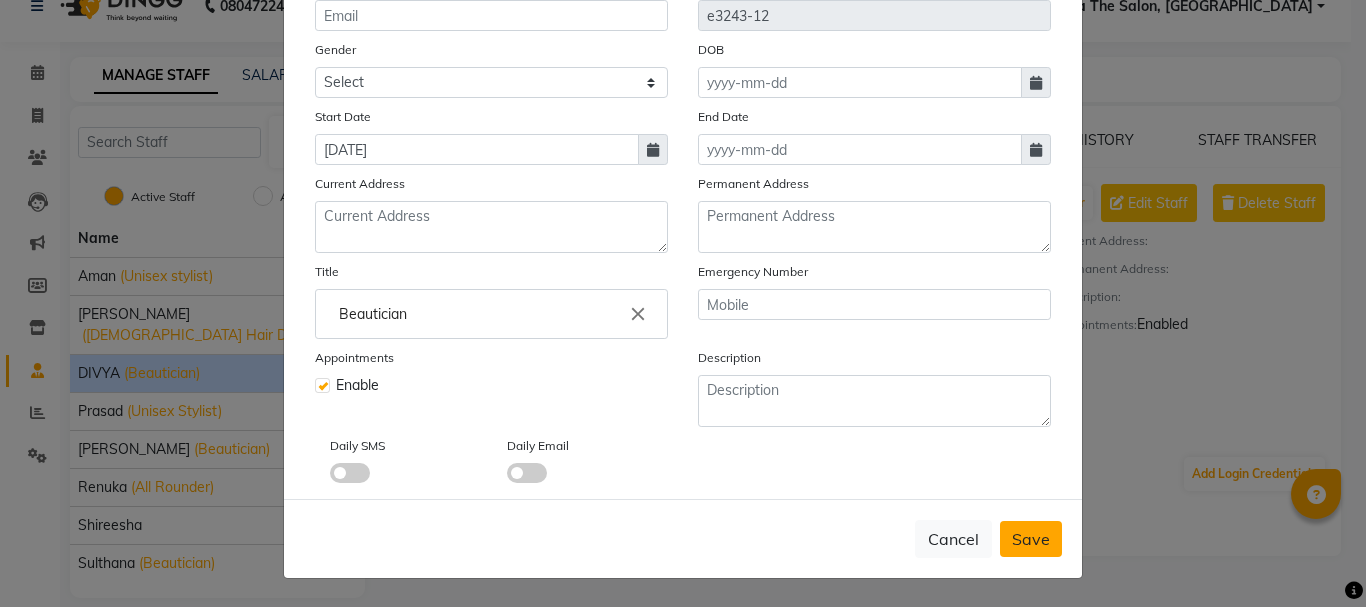 type on "Divya" 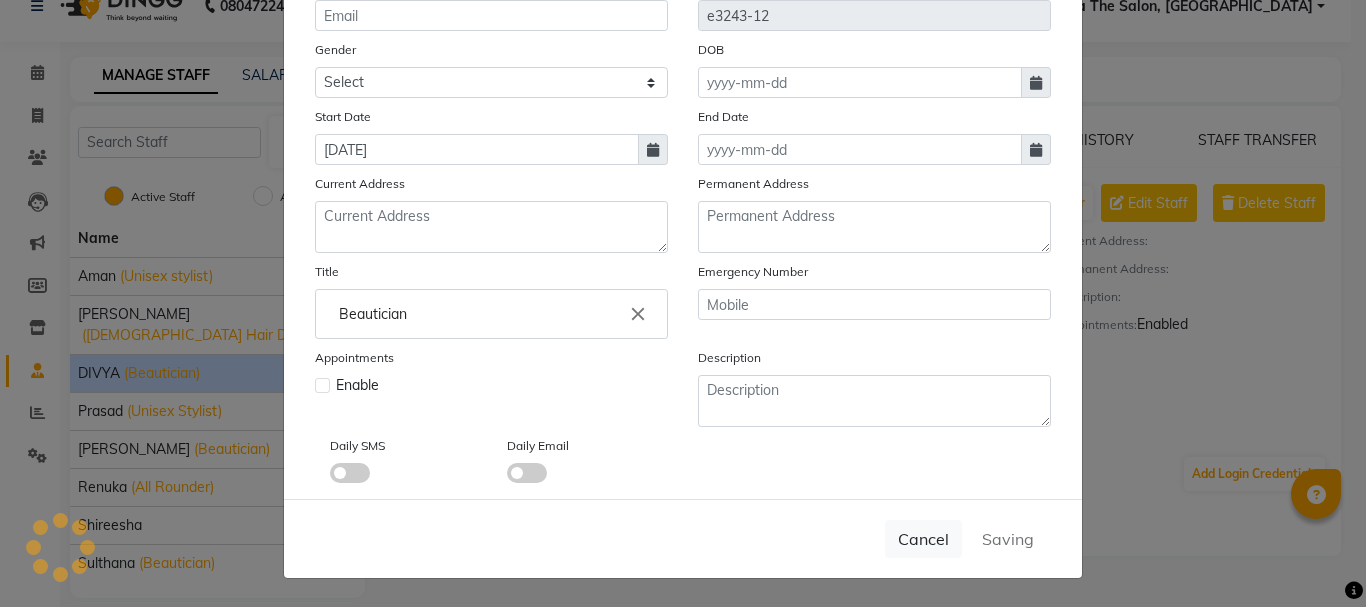 type 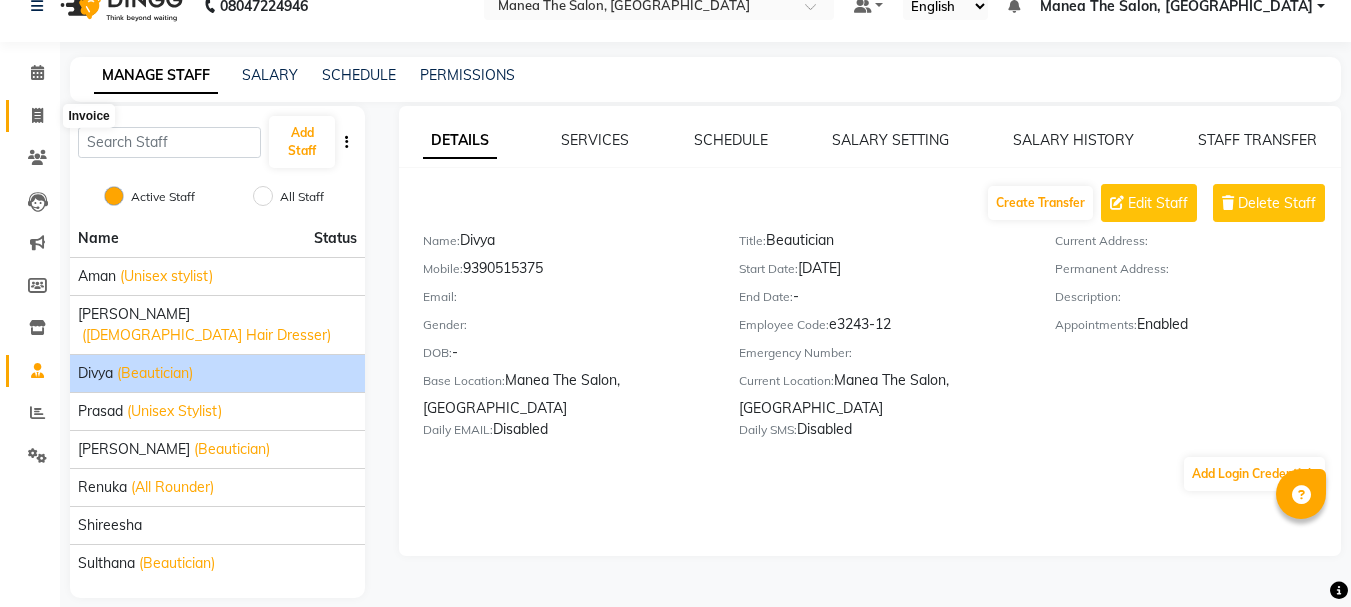 click 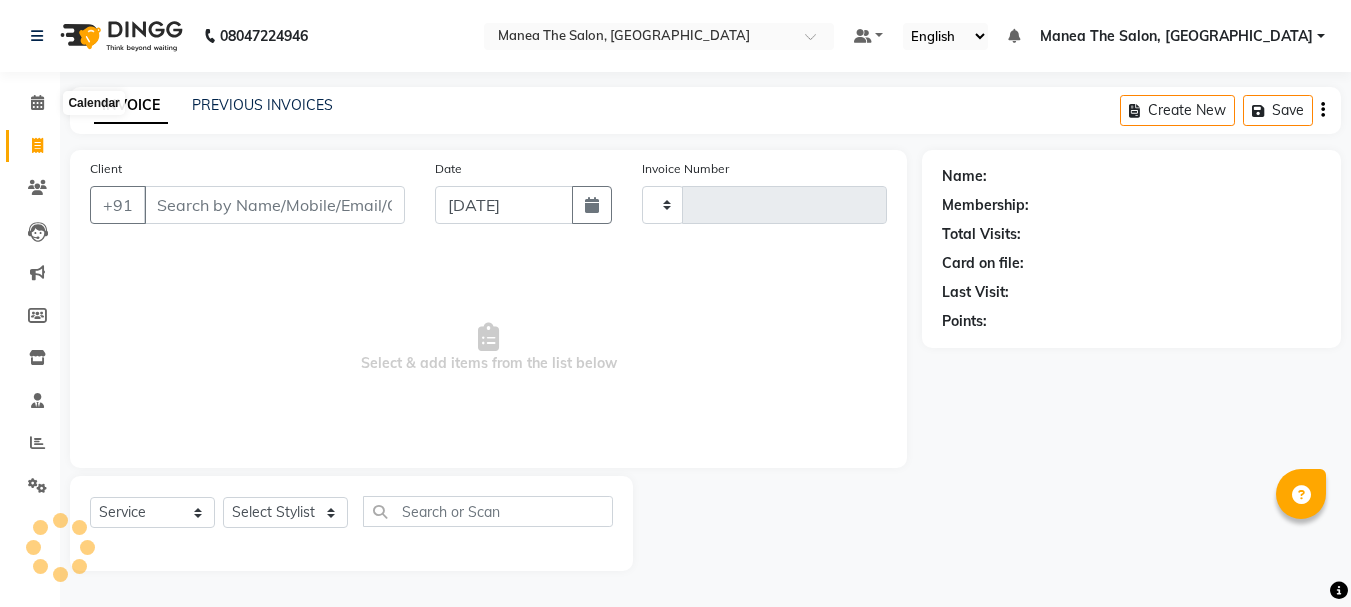 scroll, scrollTop: 0, scrollLeft: 0, axis: both 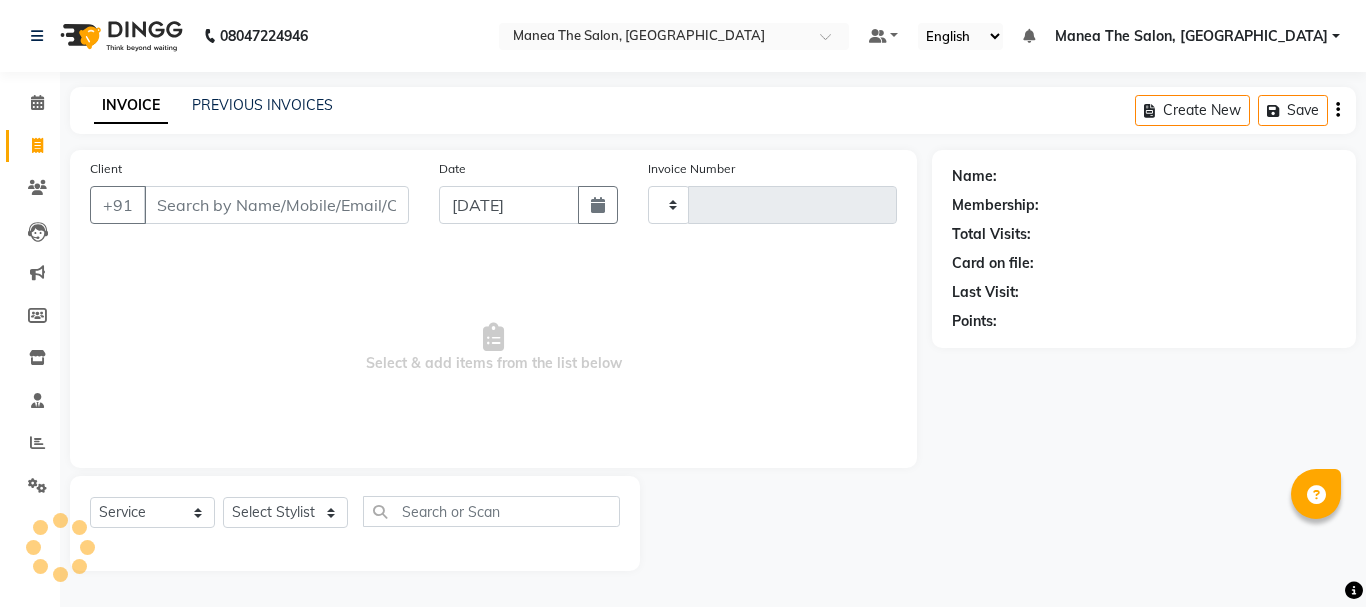 type on "1227" 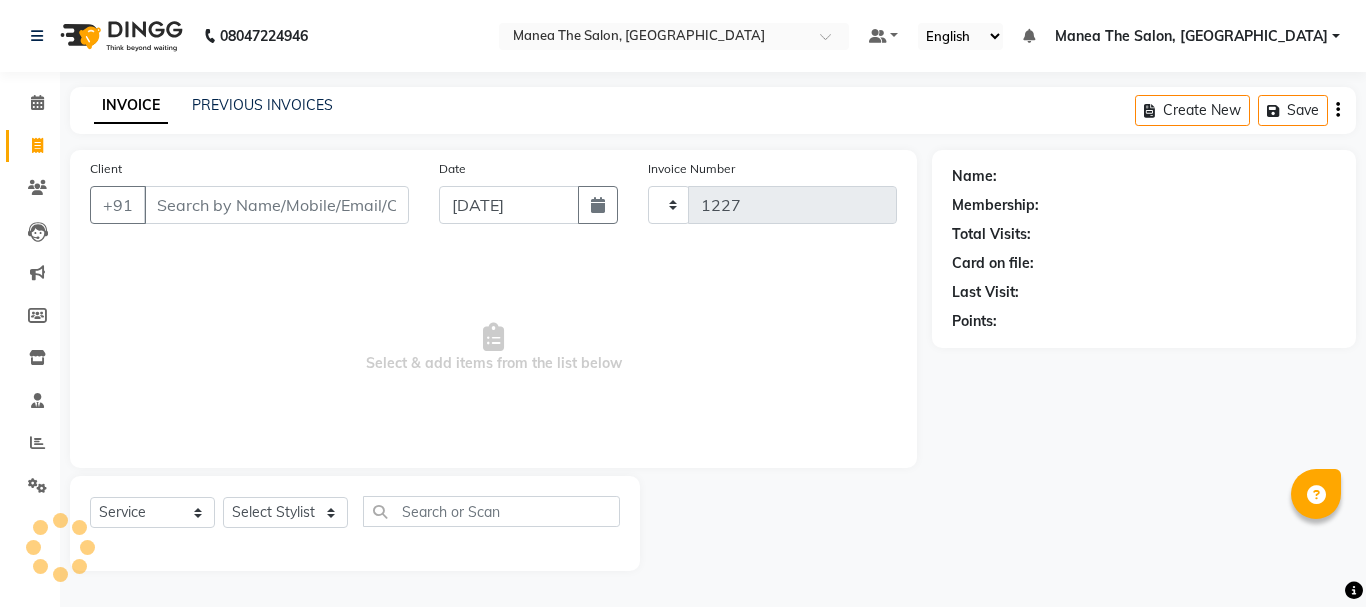 select on "7351" 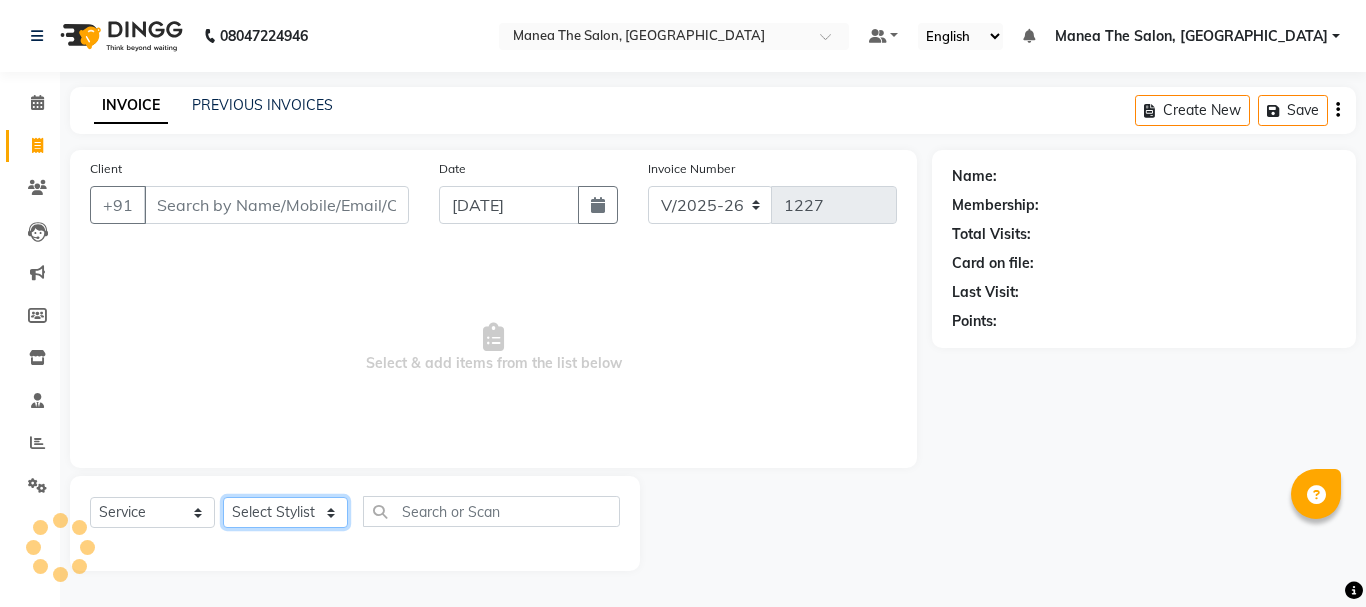 click on "Select Stylist" 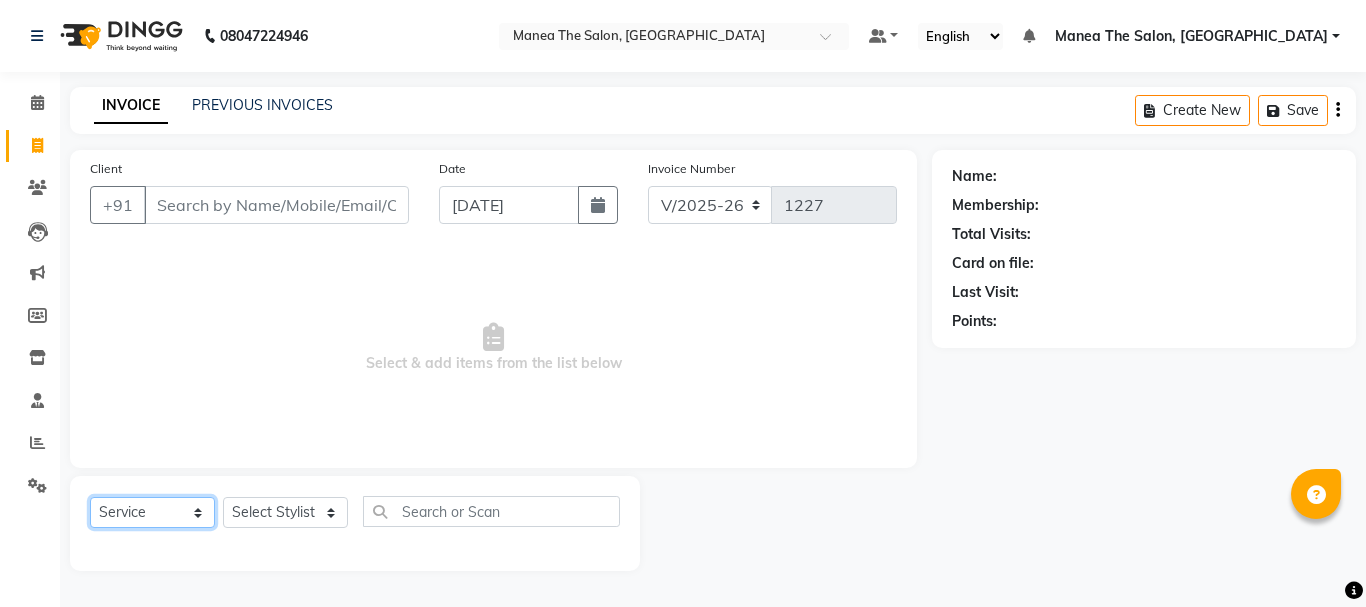 click on "Select  Service  Product  Membership  Package Voucher Prepaid Gift Card" 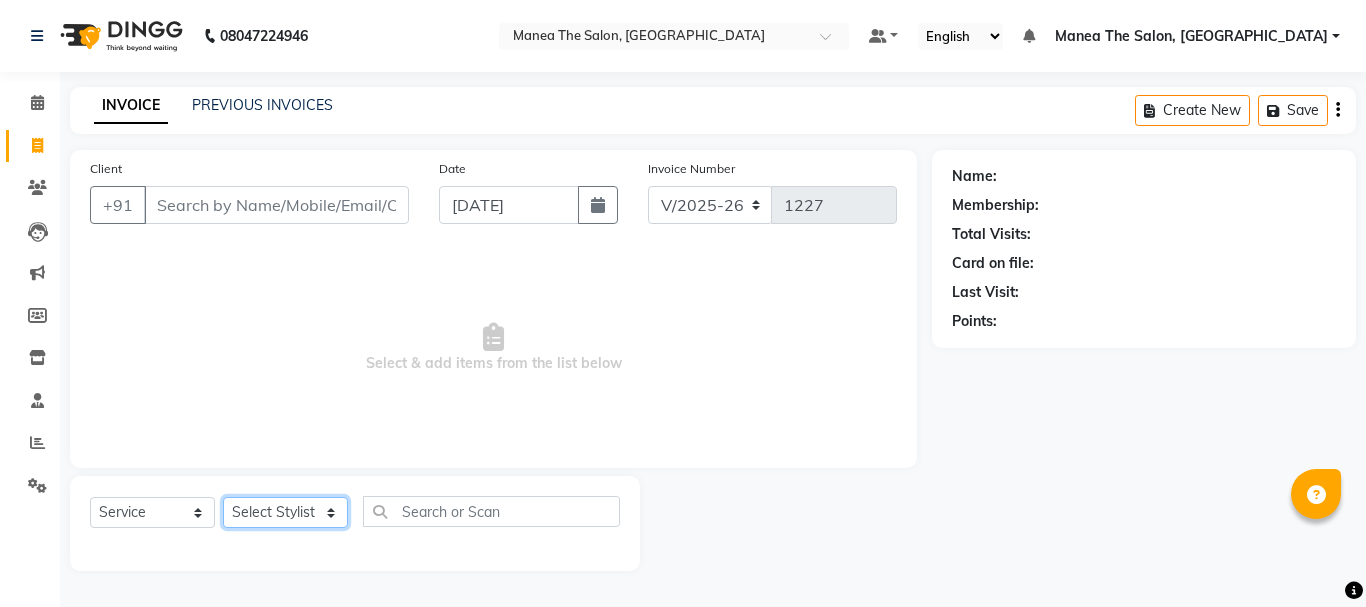 click on "Select Stylist aman [PERSON_NAME] DIVYA [PERSON_NAME] [PERSON_NAME]" 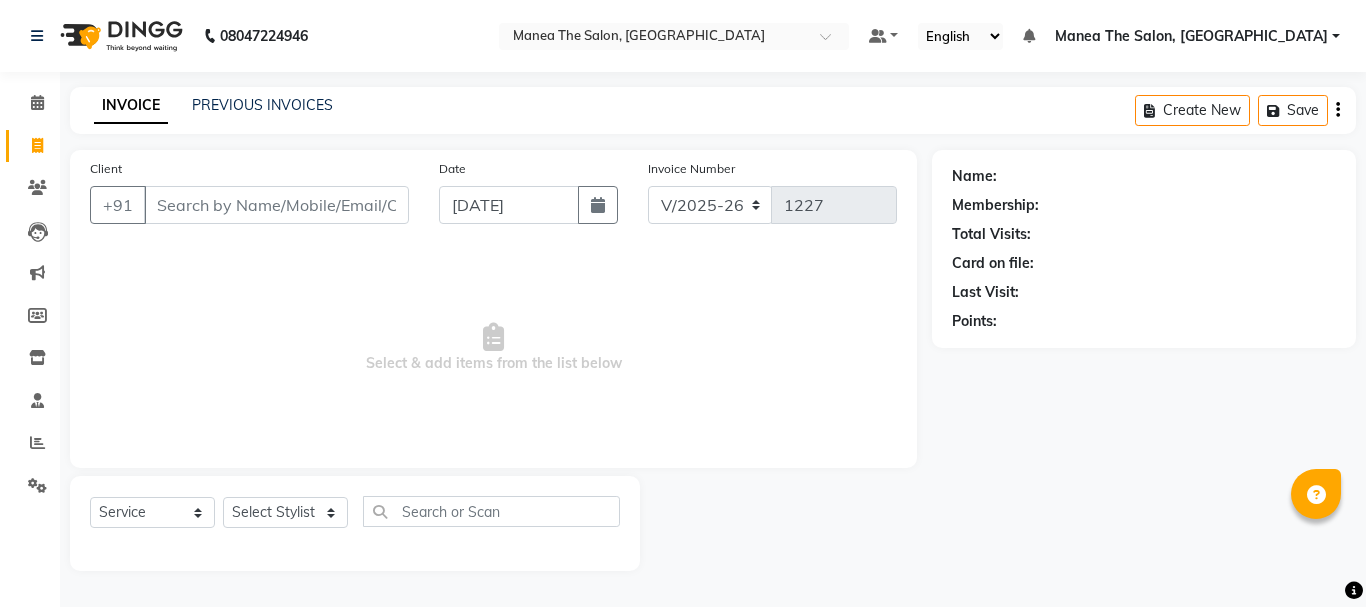 click on "Select & add items from the list below" at bounding box center [493, 348] 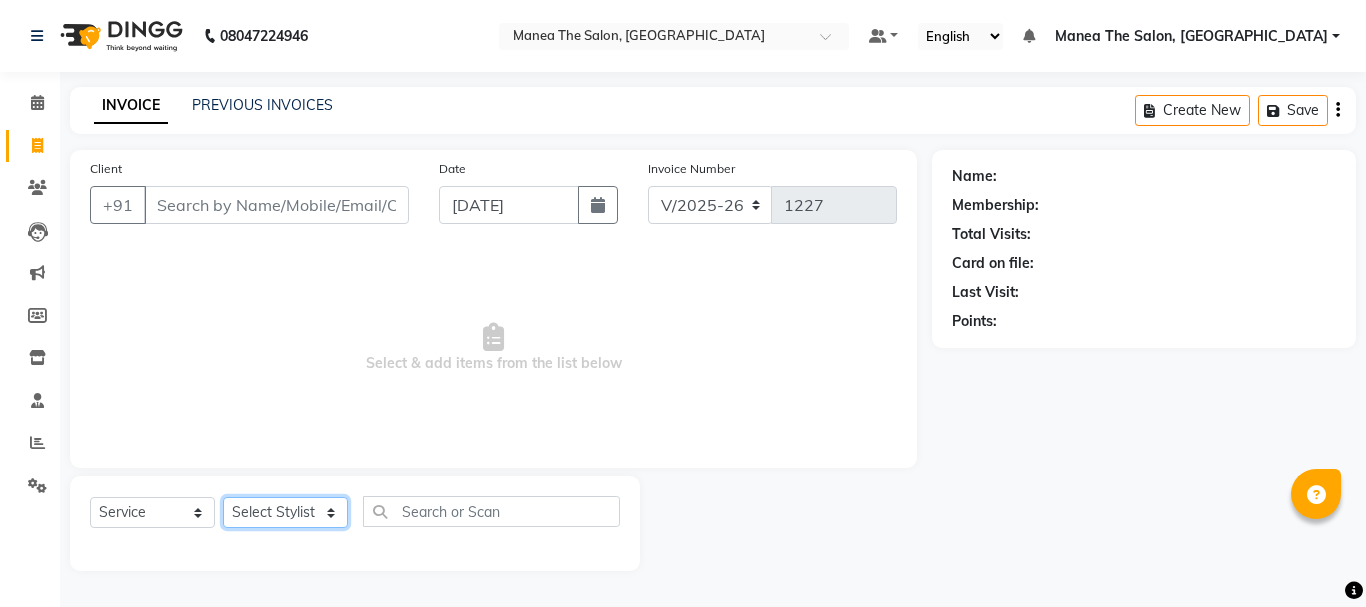 click on "Select Stylist aman [PERSON_NAME] DIVYA [PERSON_NAME] [PERSON_NAME]" 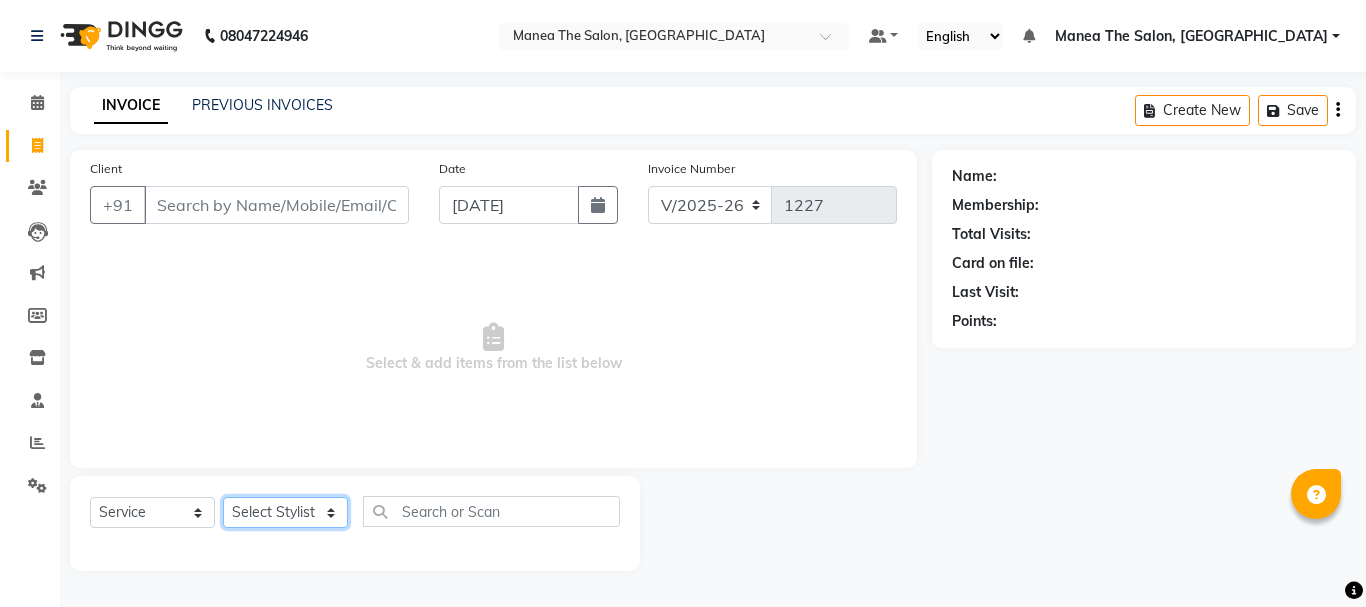 select on "76438" 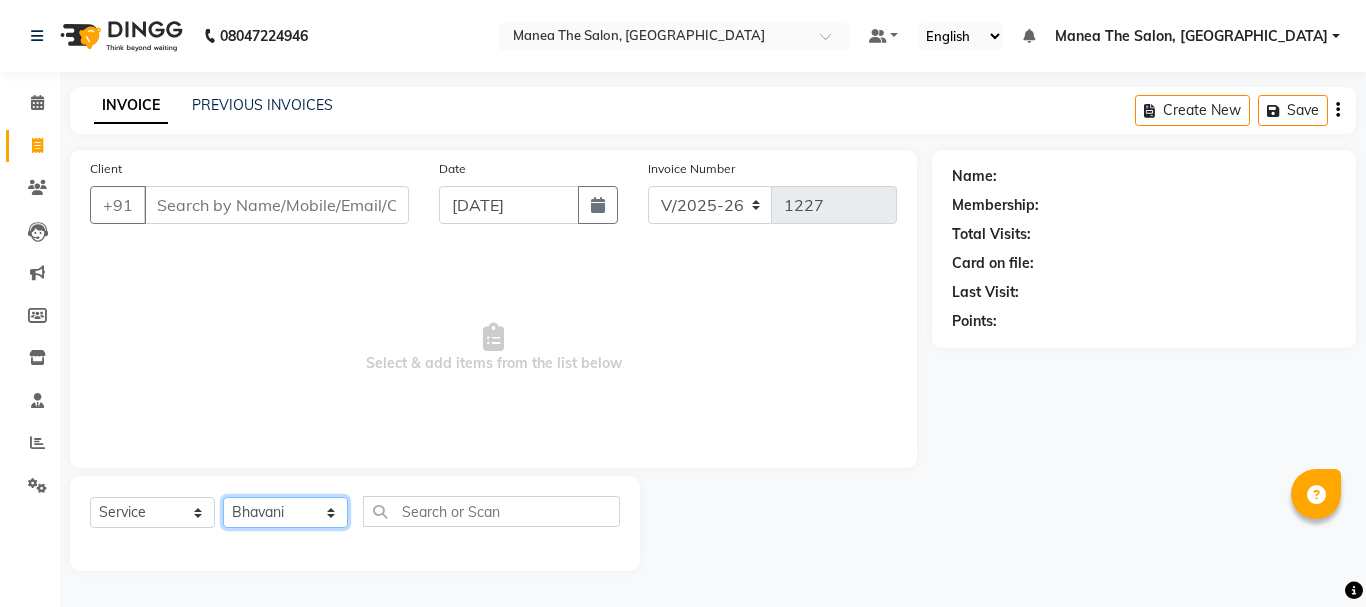click on "Select Stylist aman [PERSON_NAME] DIVYA [PERSON_NAME] [PERSON_NAME]" 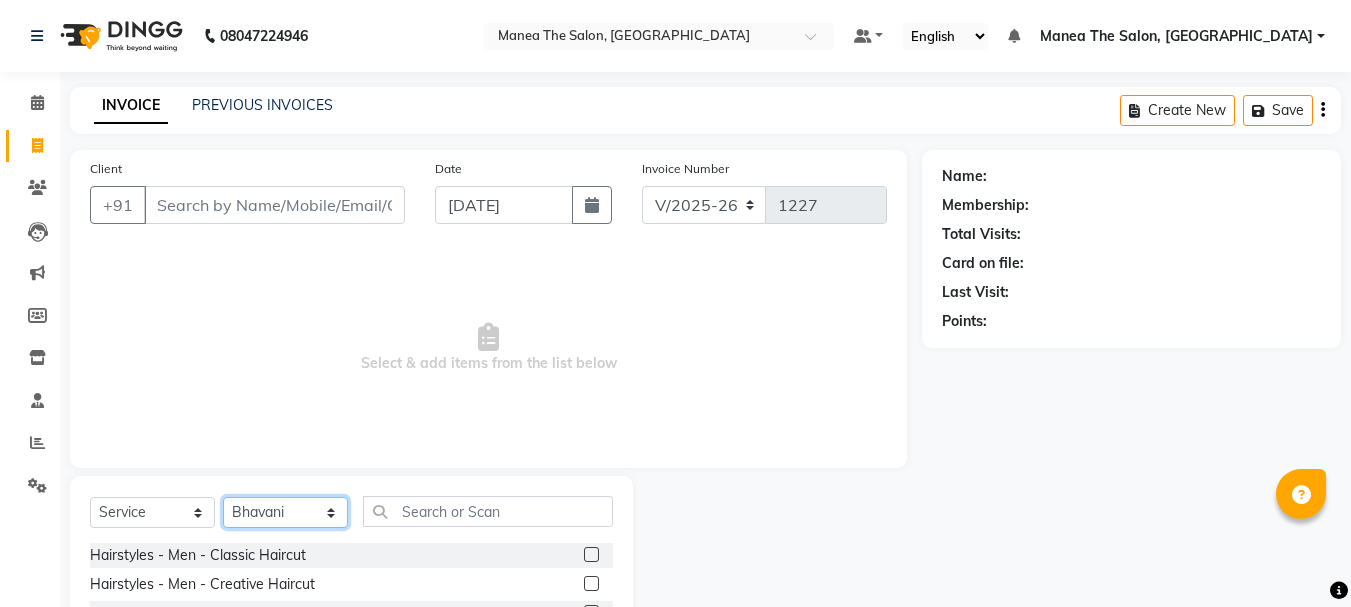 click on "Select Stylist aman [PERSON_NAME] DIVYA [PERSON_NAME] [PERSON_NAME]" 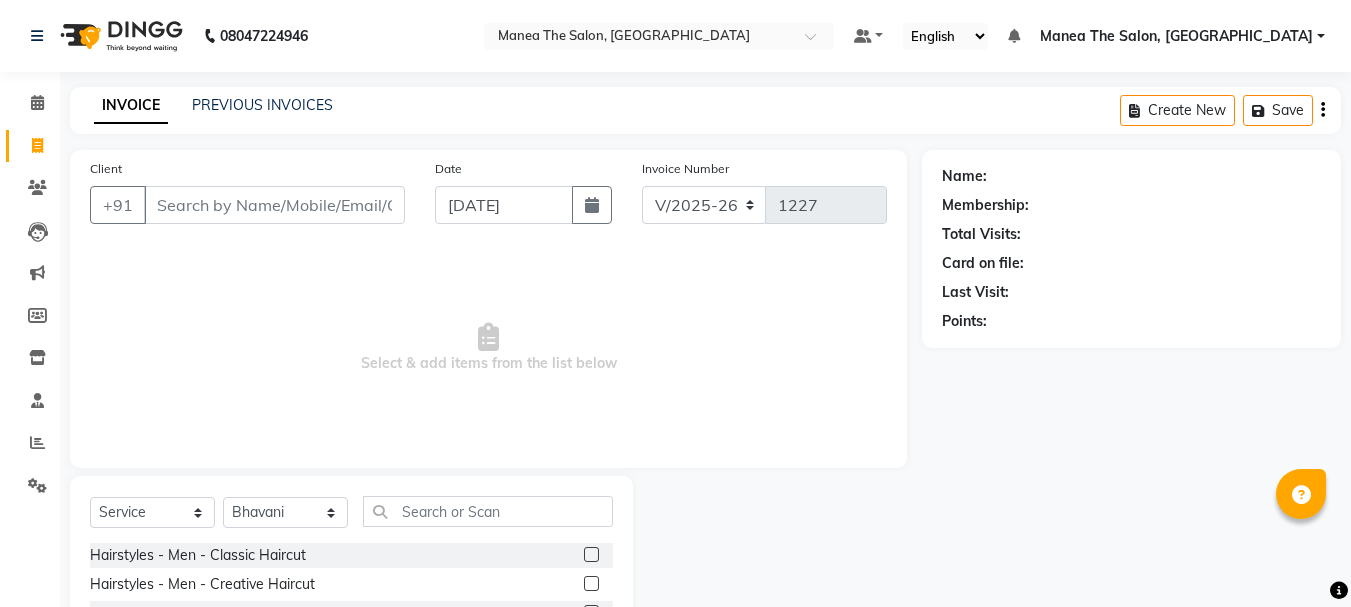 click on "Select & add items from the list below" at bounding box center [488, 348] 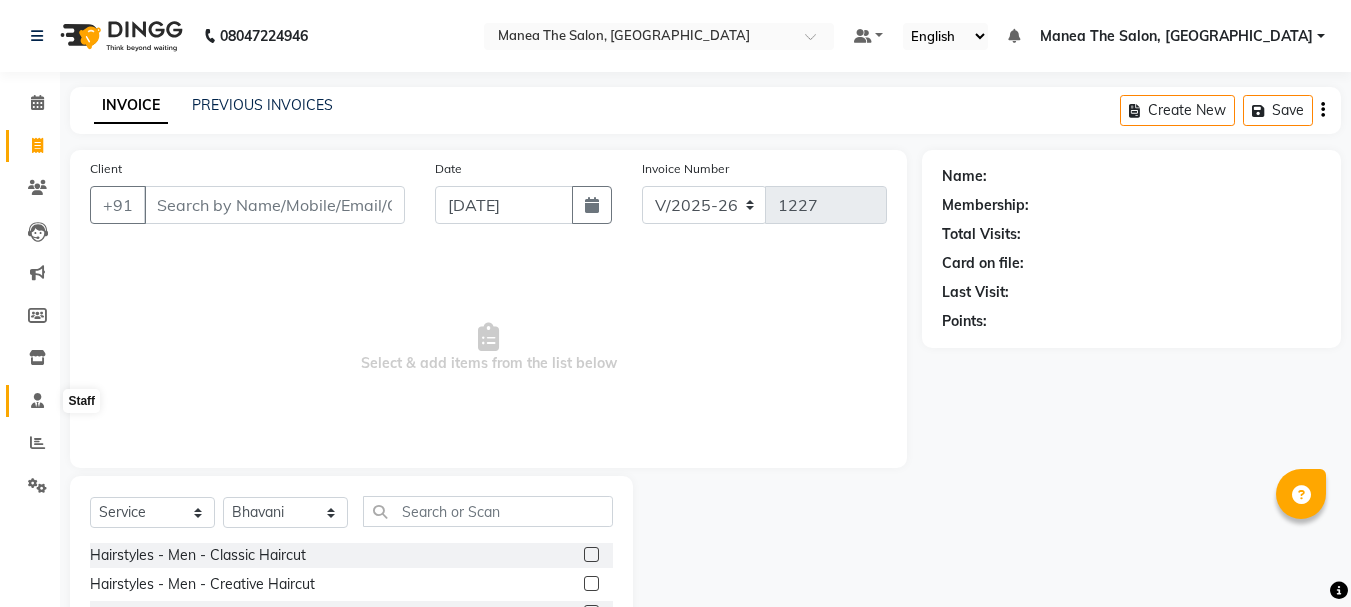 click 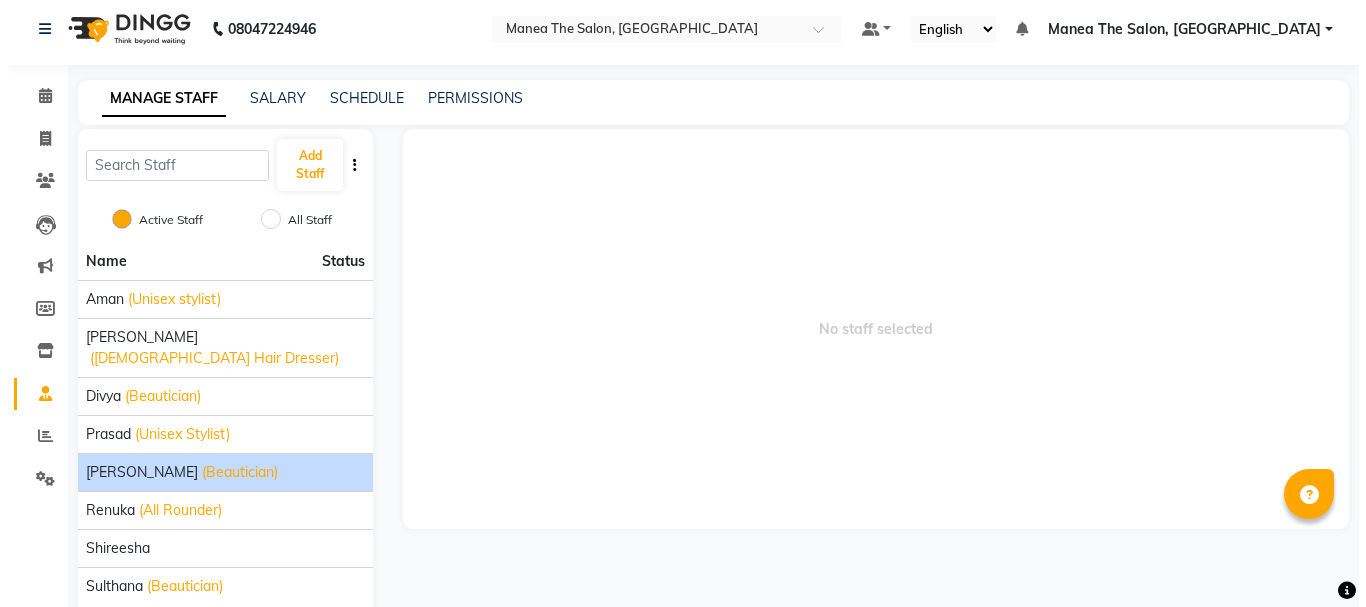 scroll, scrollTop: 0, scrollLeft: 0, axis: both 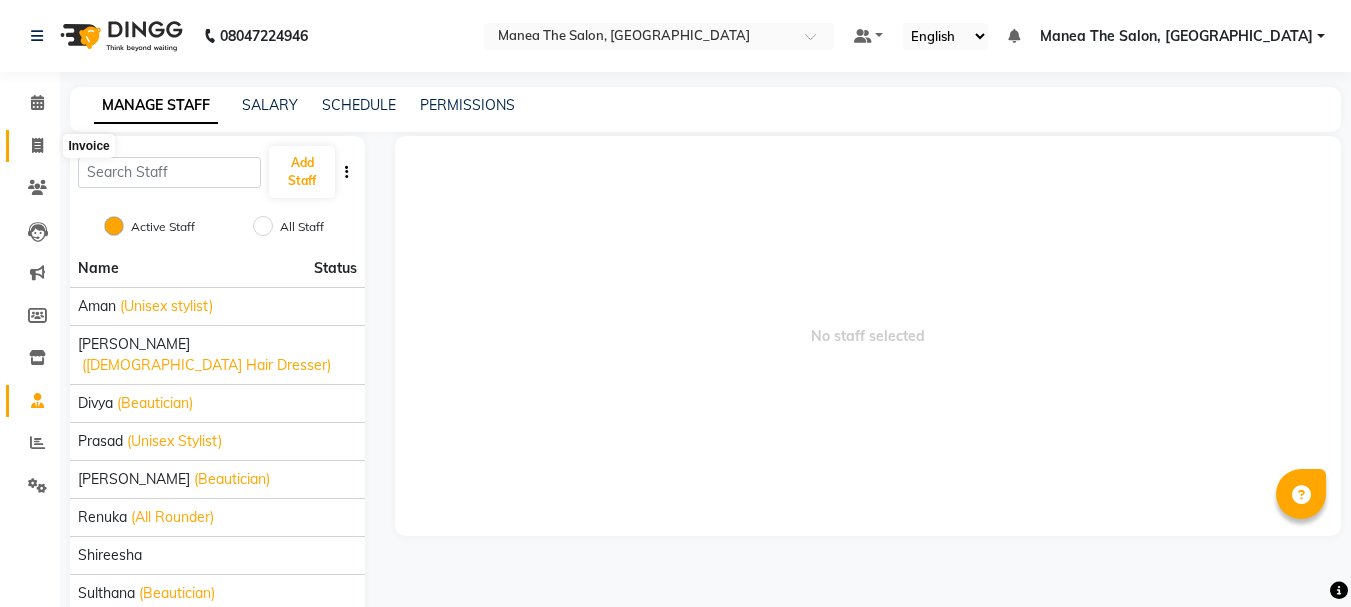 click 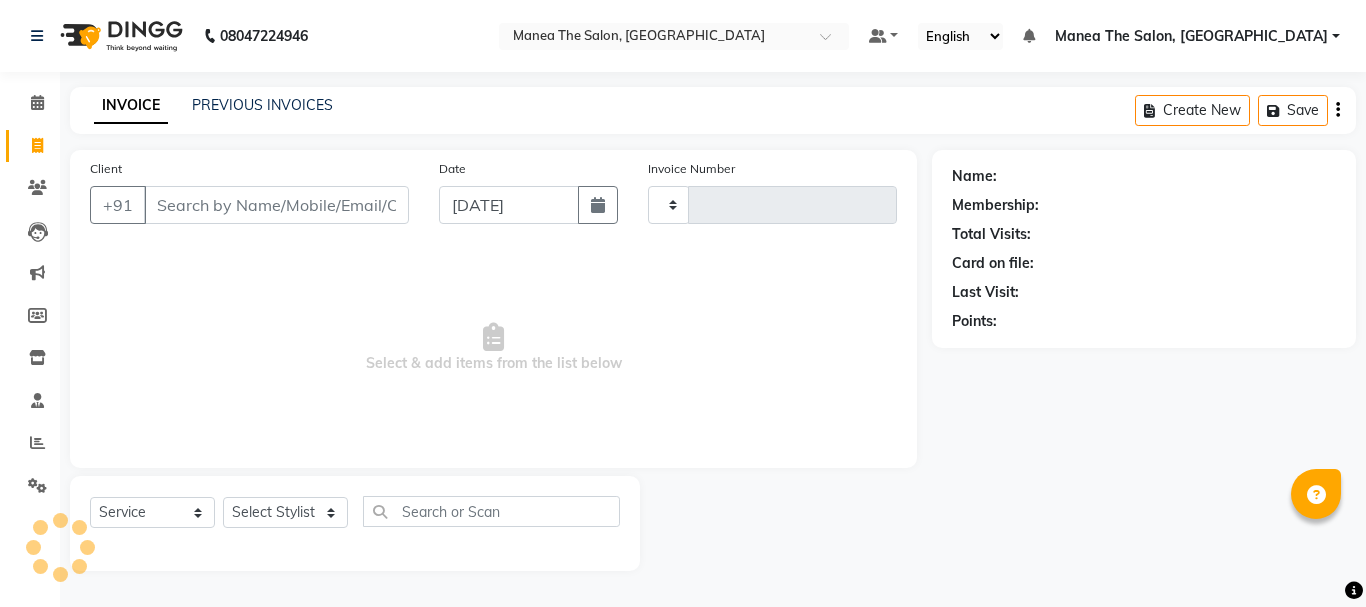 type on "1227" 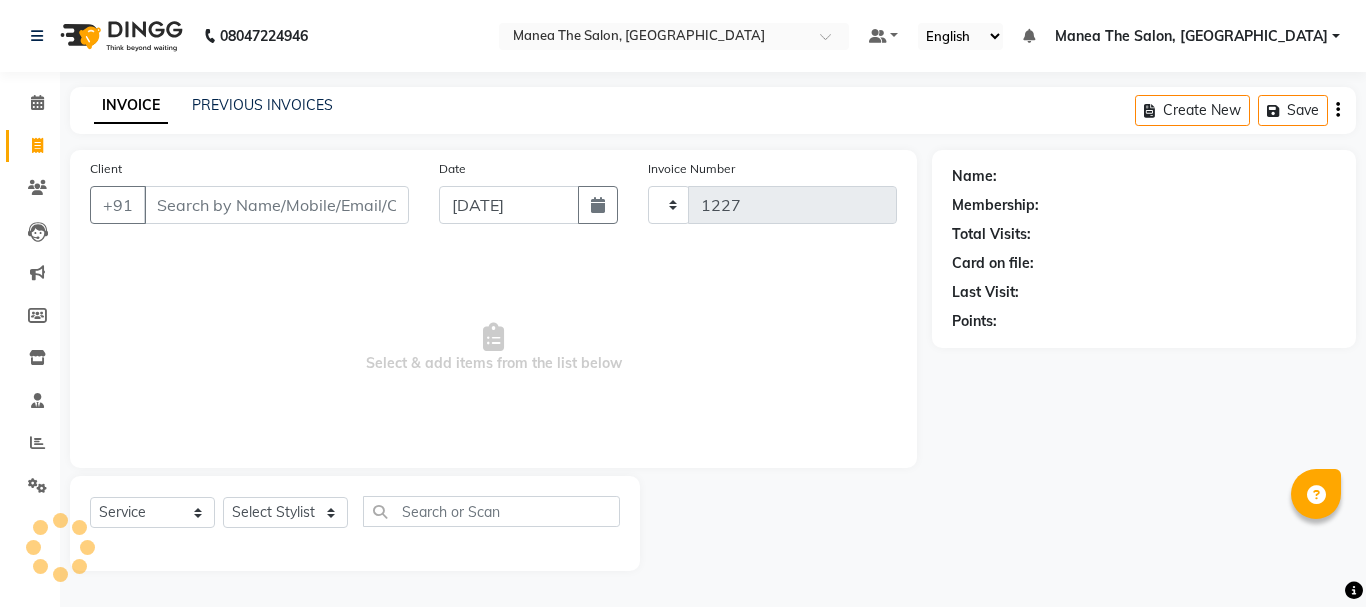 select on "7351" 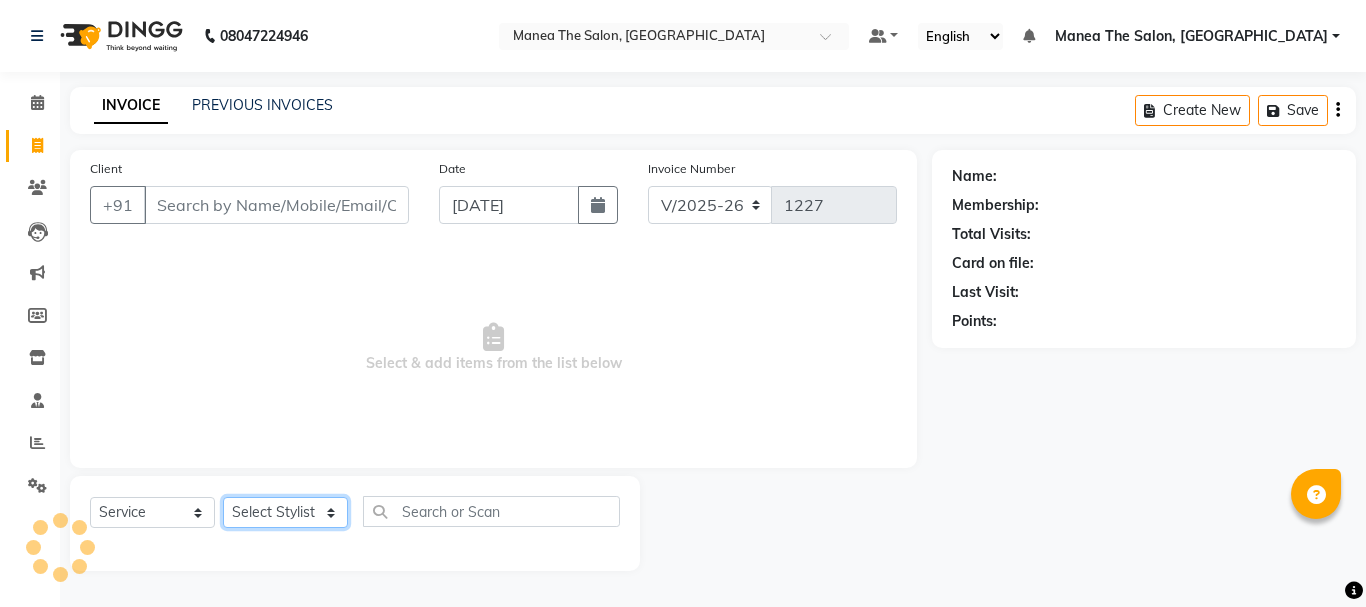 click on "Select Stylist" 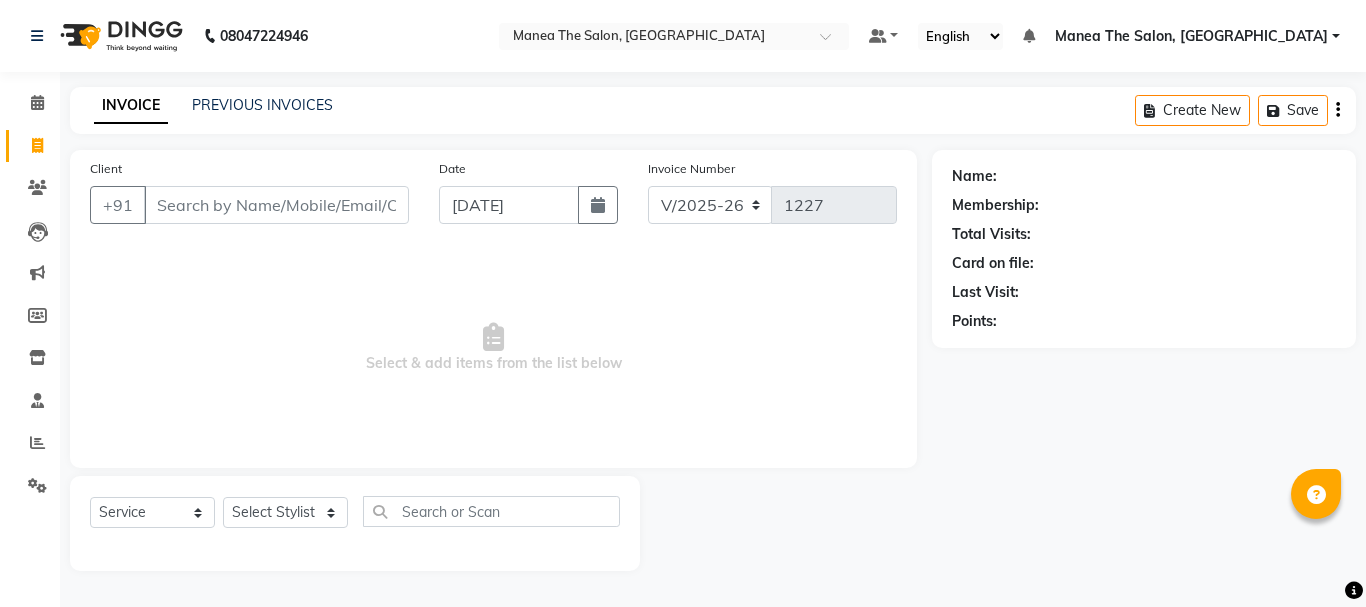click on "Select & add items from the list below" at bounding box center [493, 348] 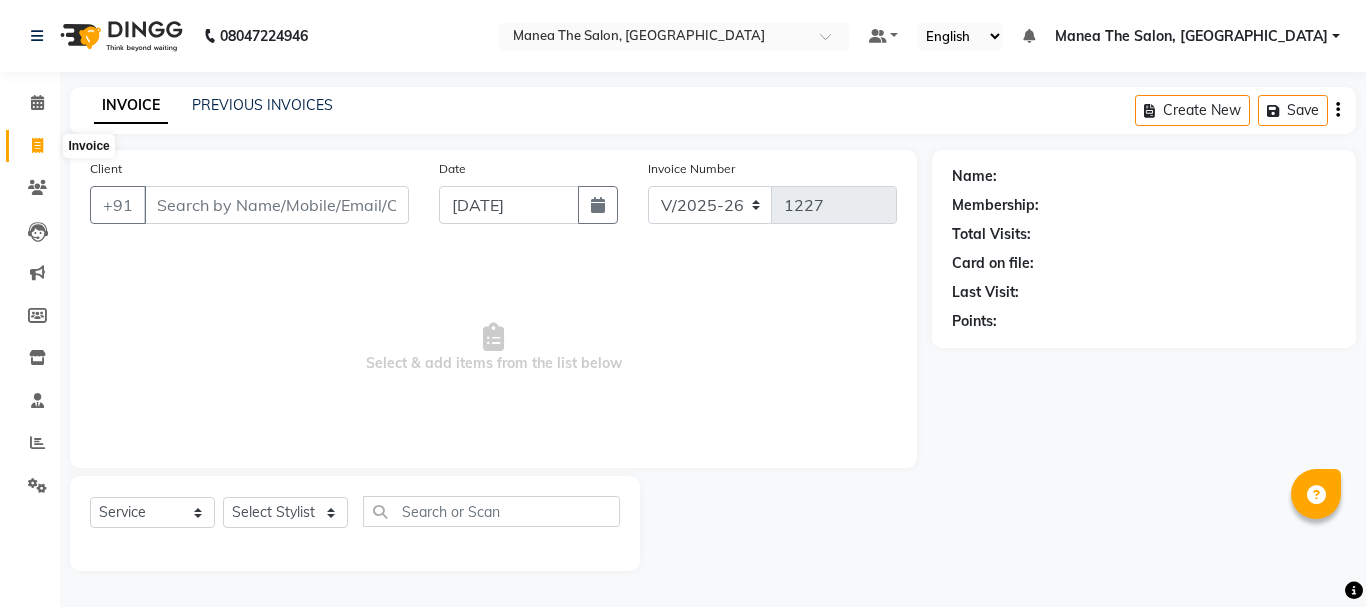 click 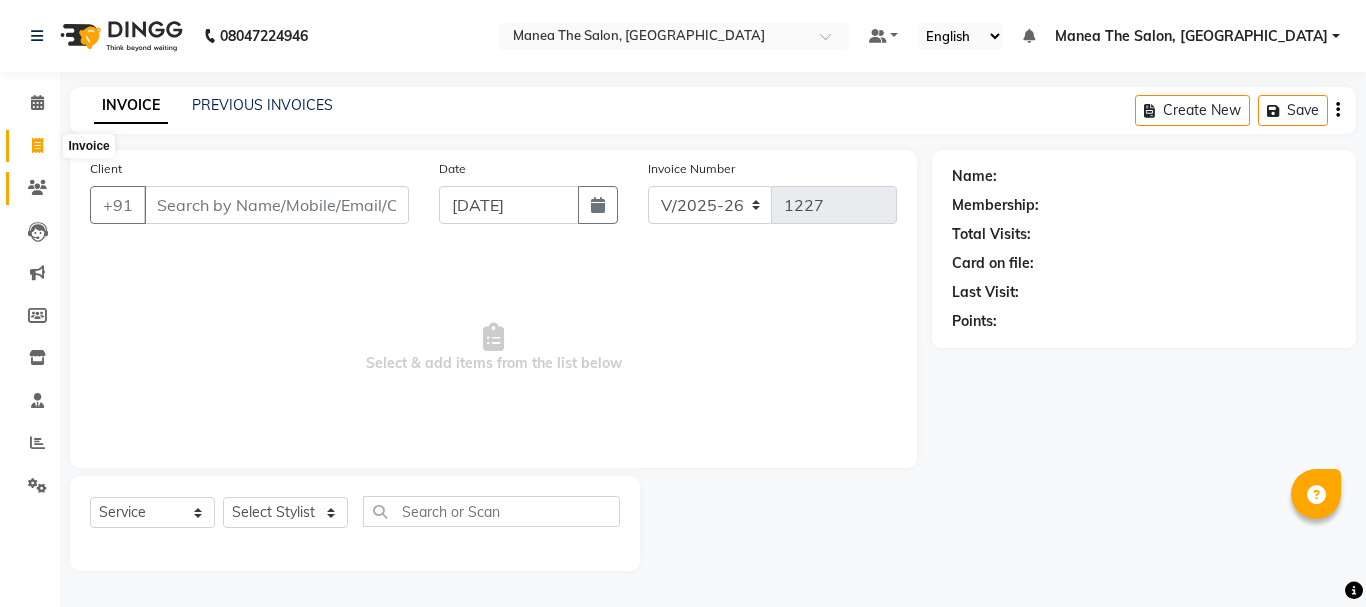 select on "7351" 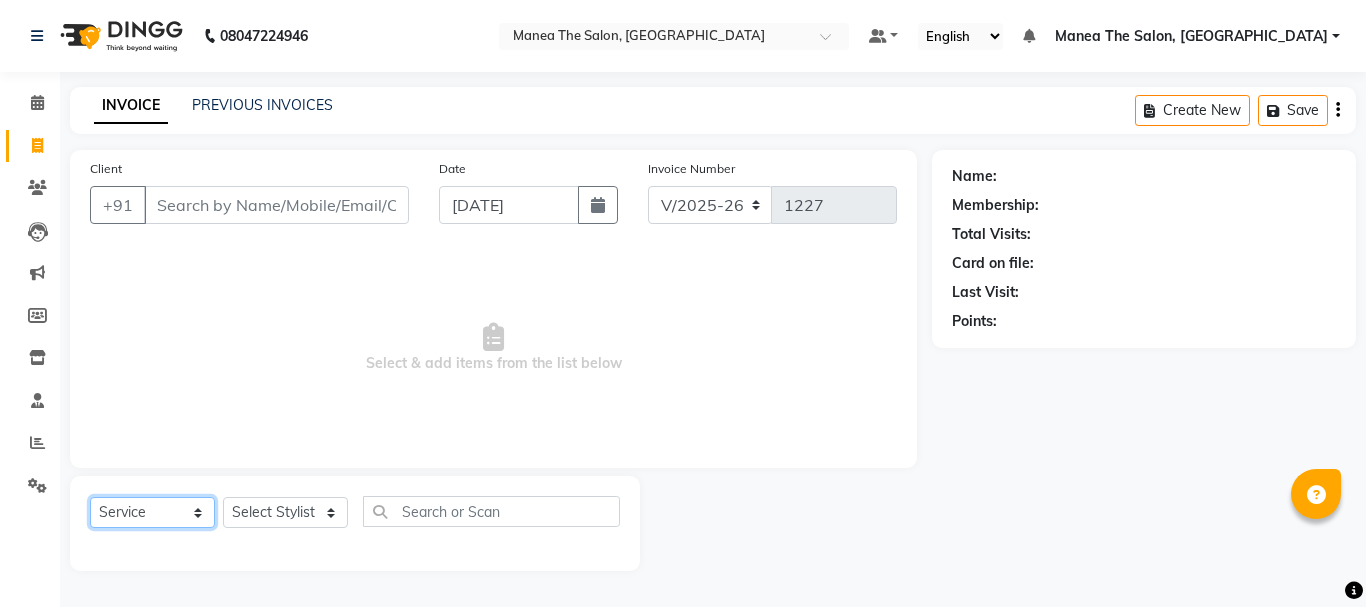 click on "Select  Service  Product  Membership  Package Voucher Prepaid Gift Card" 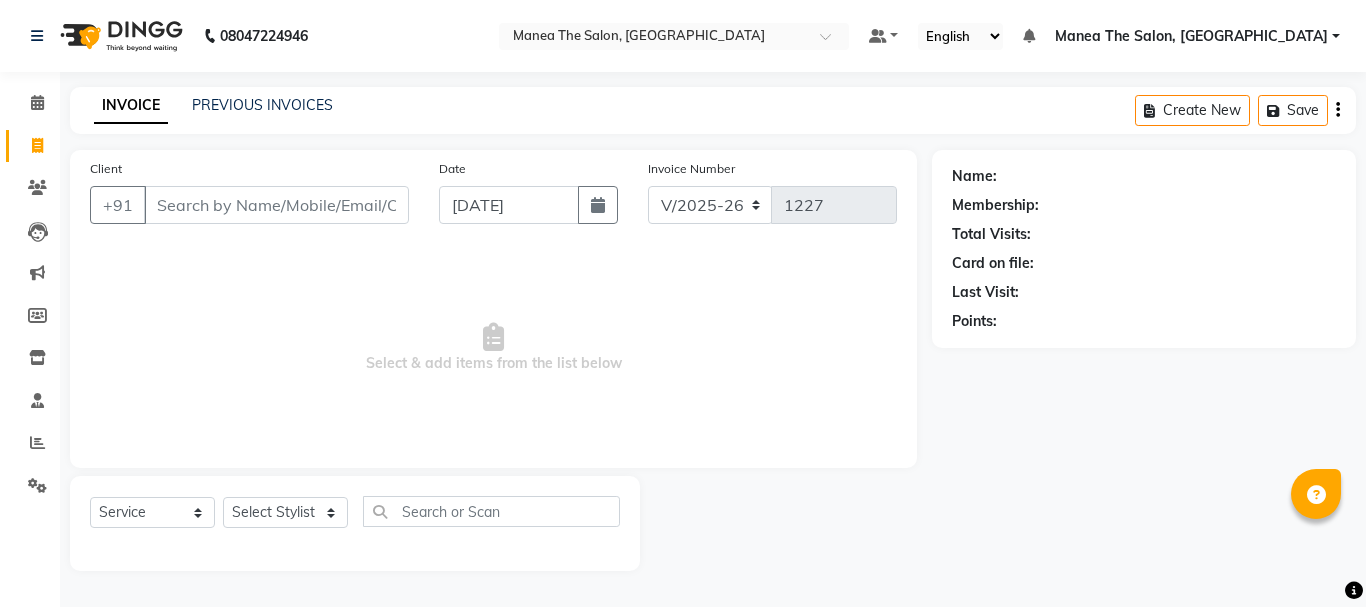 click on "Select & add items from the list below" at bounding box center (493, 348) 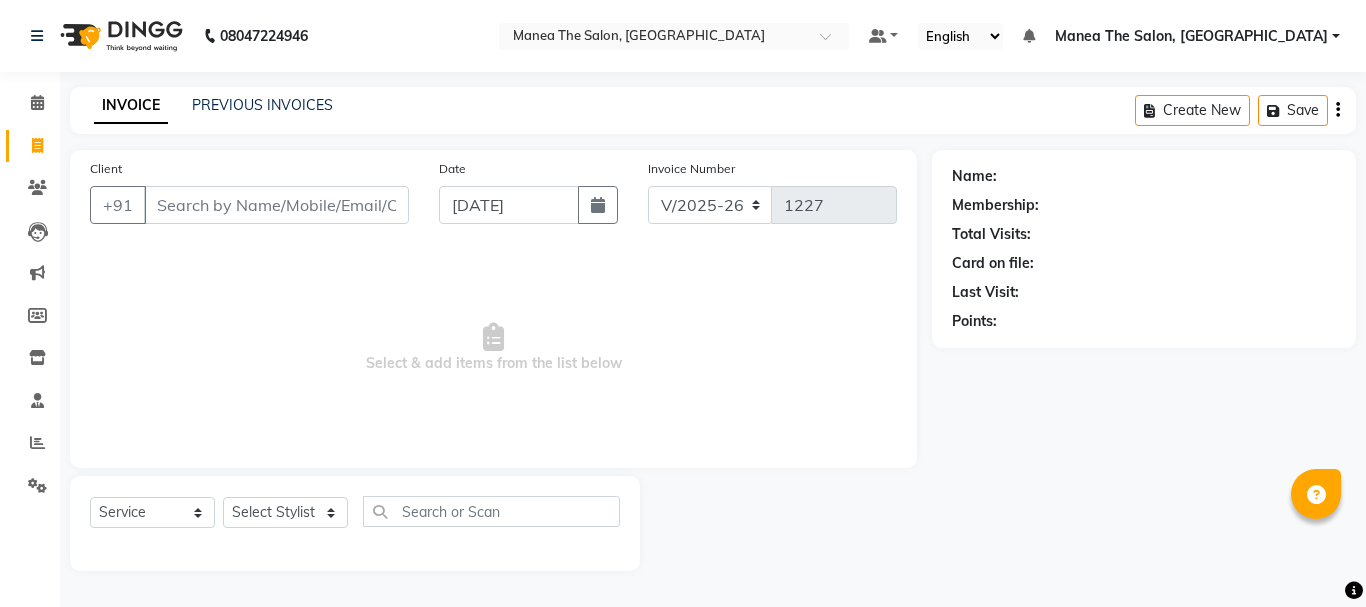 scroll, scrollTop: 0, scrollLeft: 5, axis: horizontal 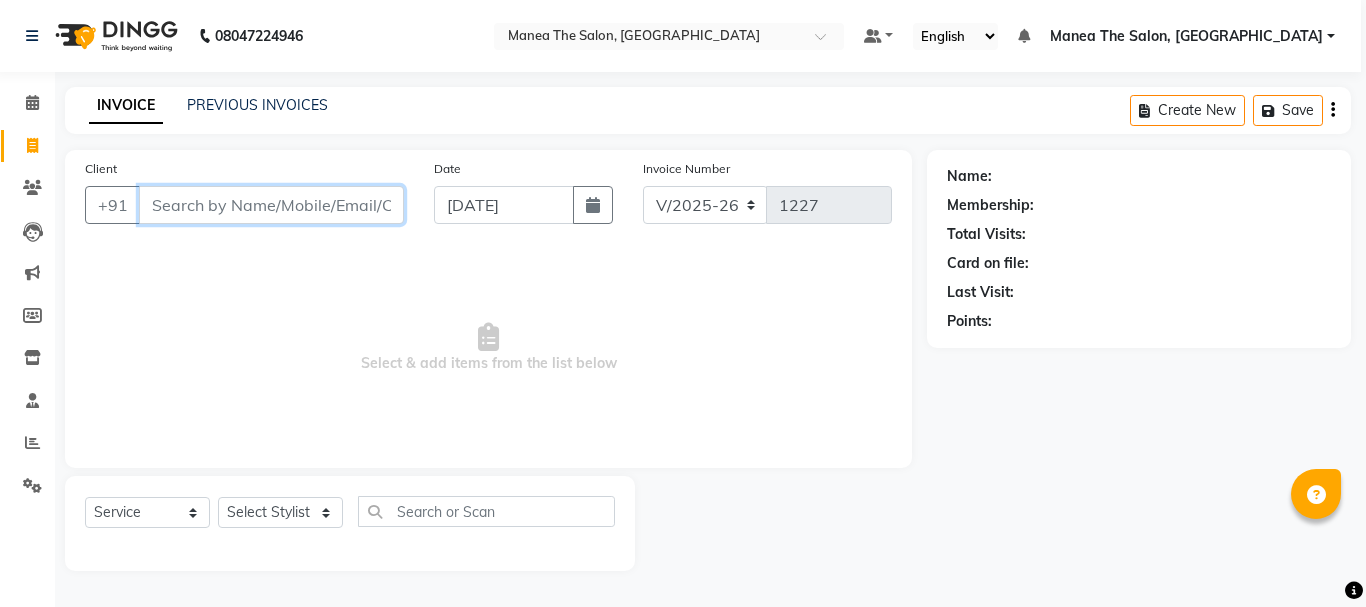 click on "Client" at bounding box center (271, 205) 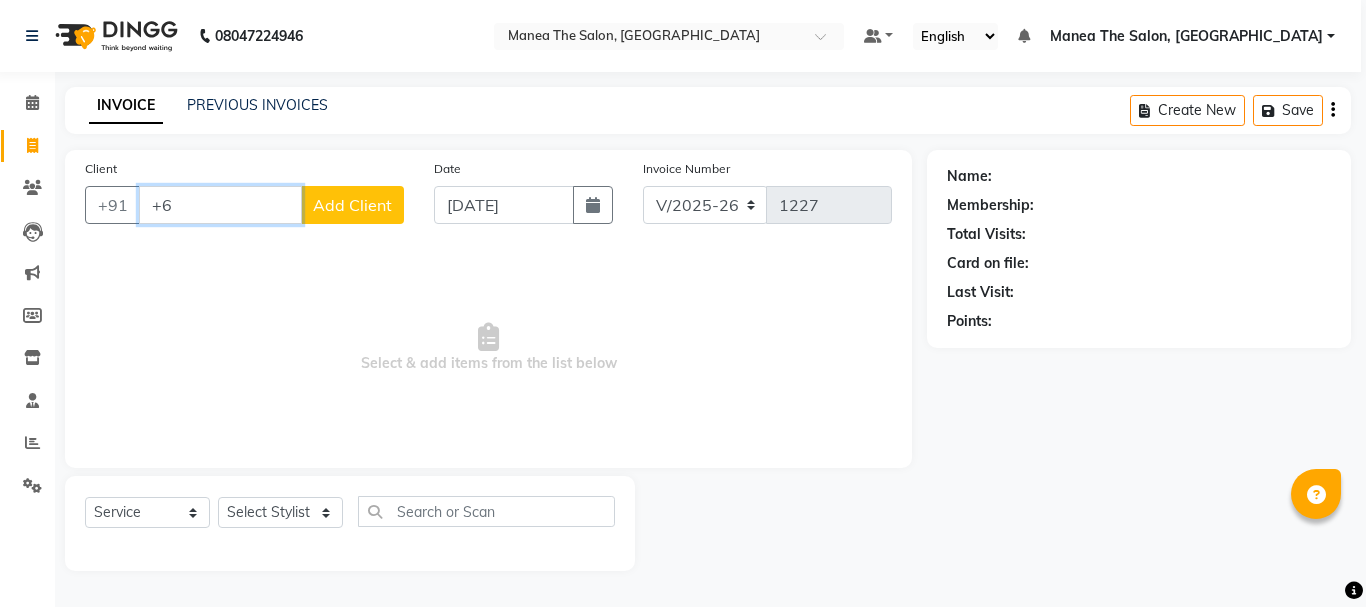 type on "+" 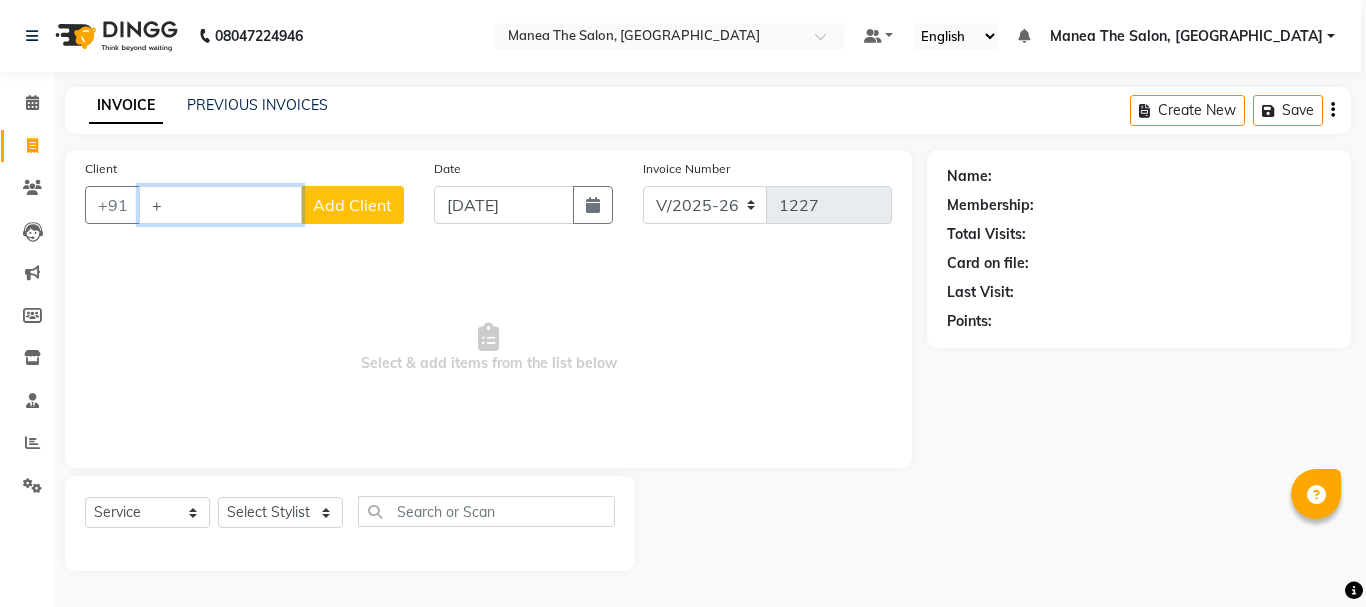 type 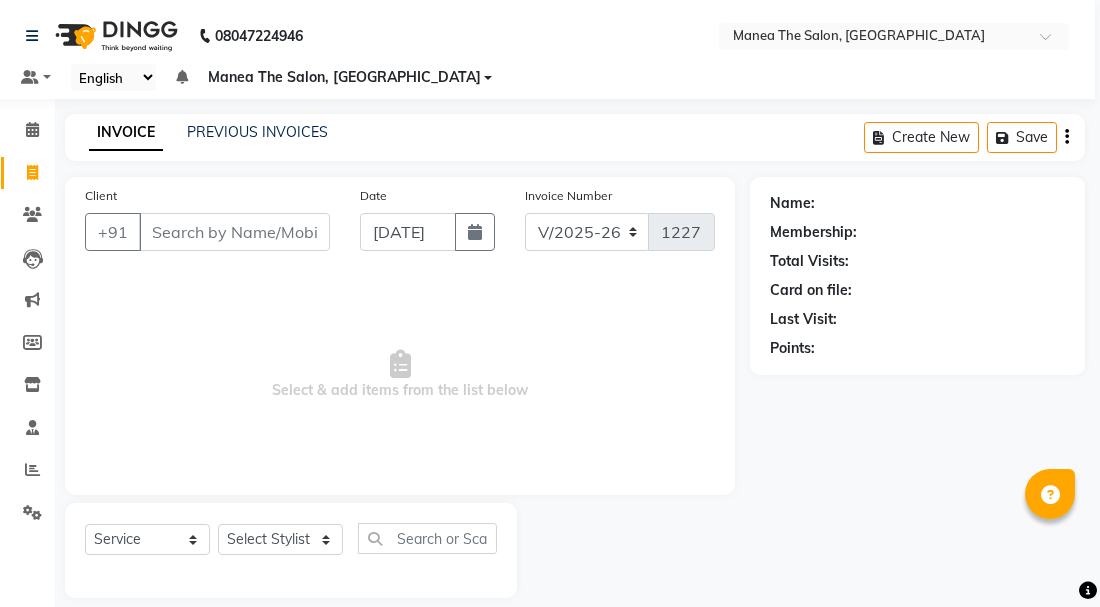 click on "Select & add items from the list below" at bounding box center (400, 375) 